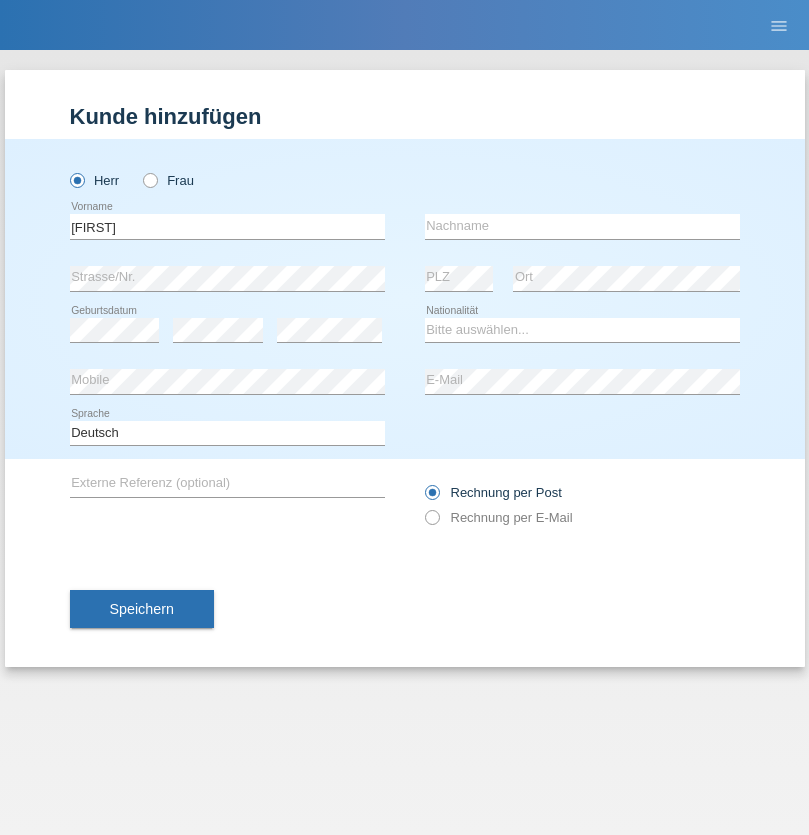scroll, scrollTop: 0, scrollLeft: 0, axis: both 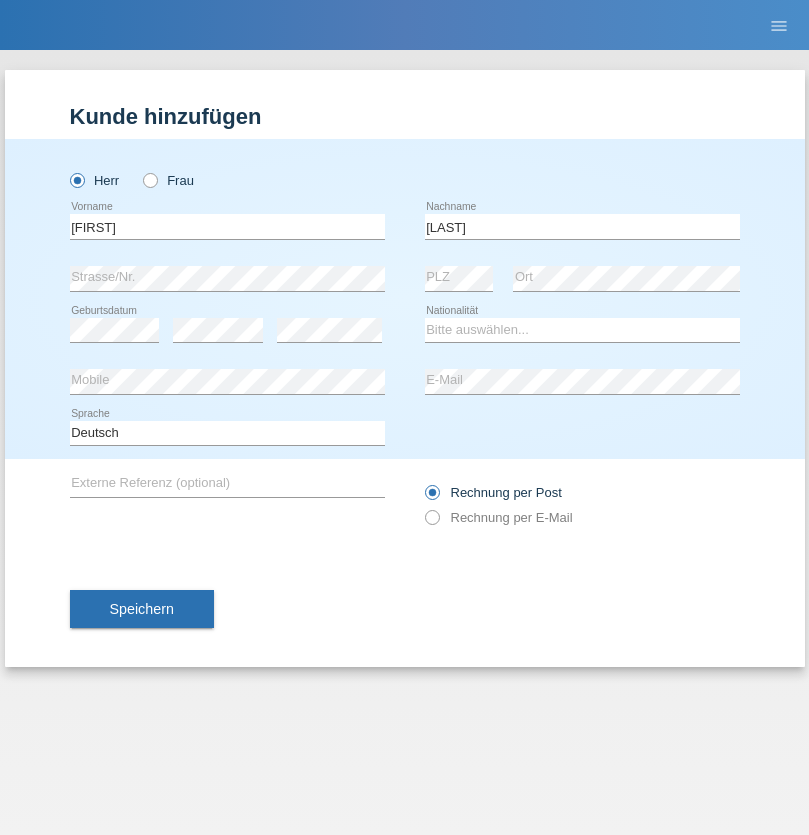 type on "[LAST]" 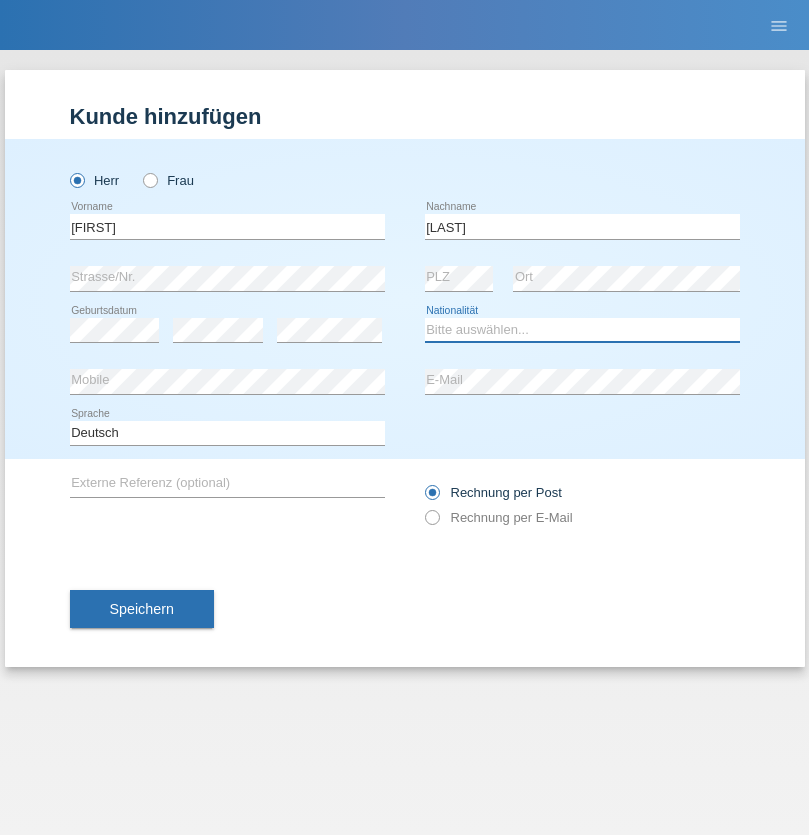 select on "PT" 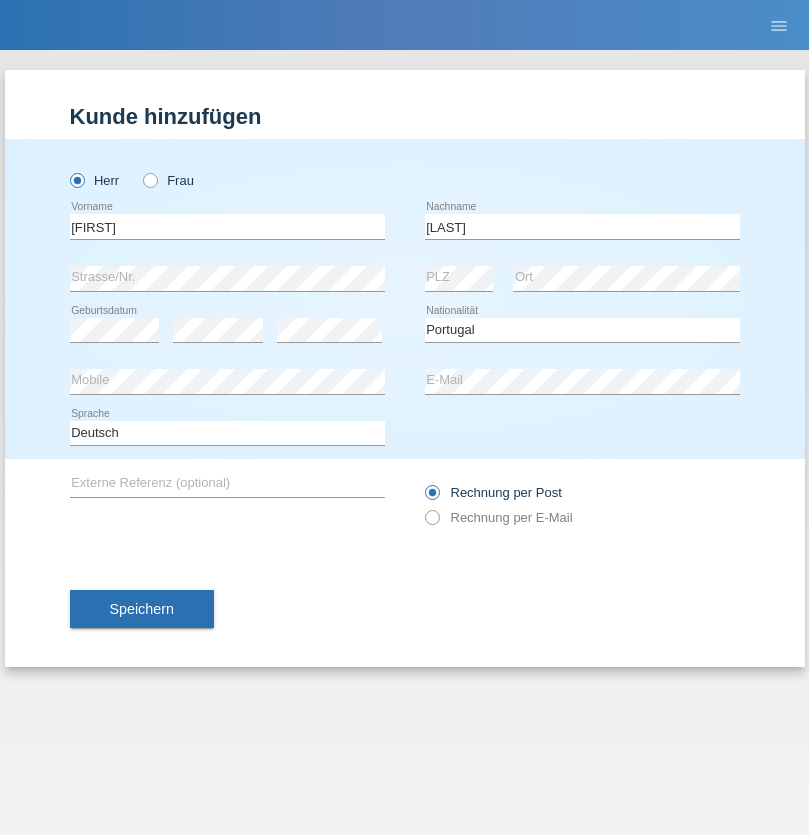 select on "C" 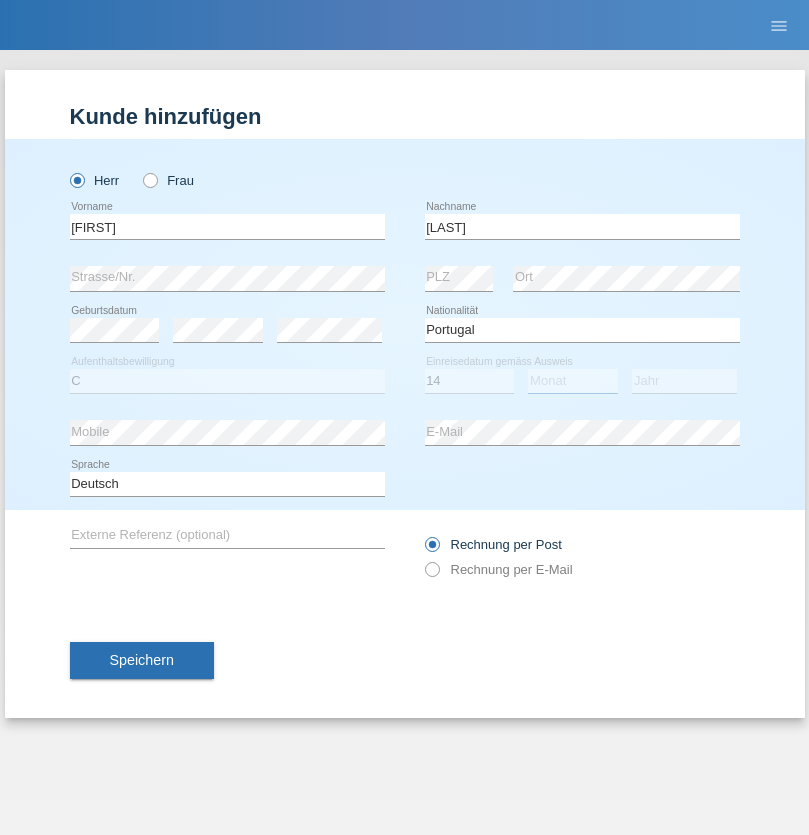 select on "09" 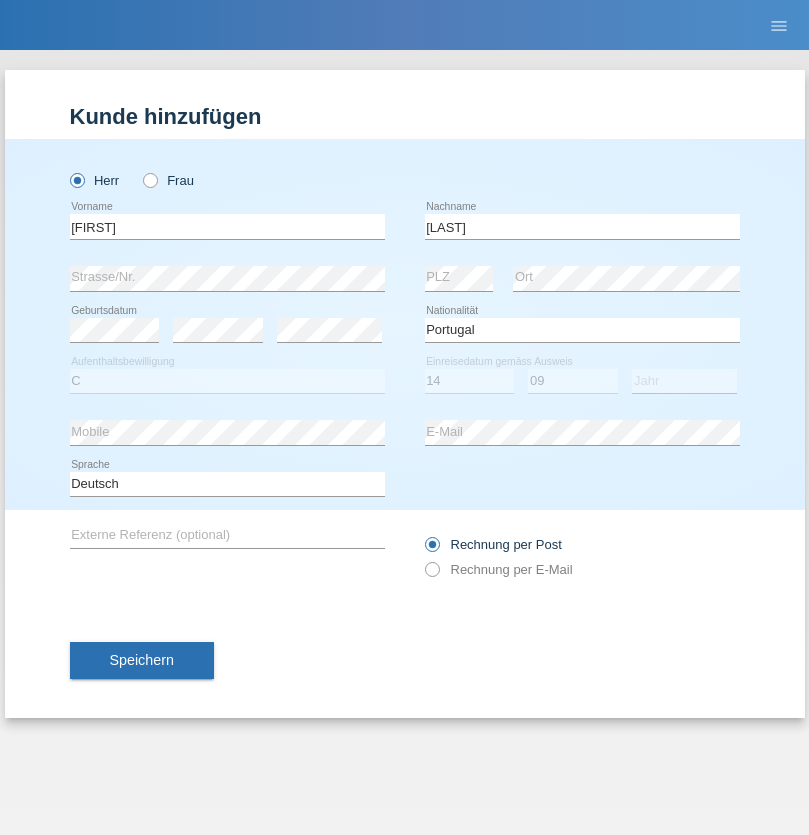 select on "2013" 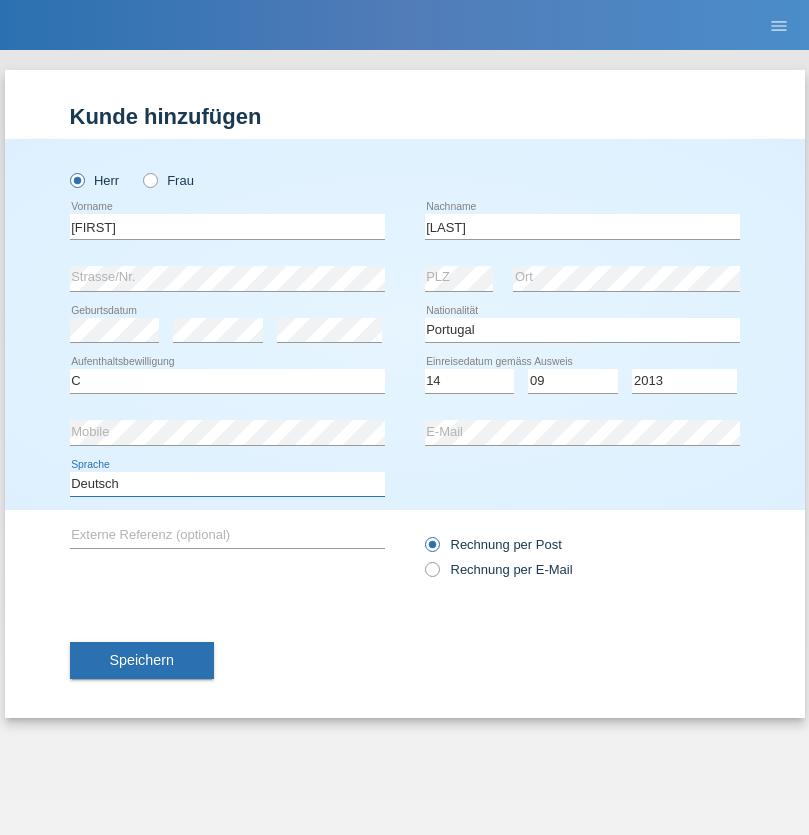 select on "en" 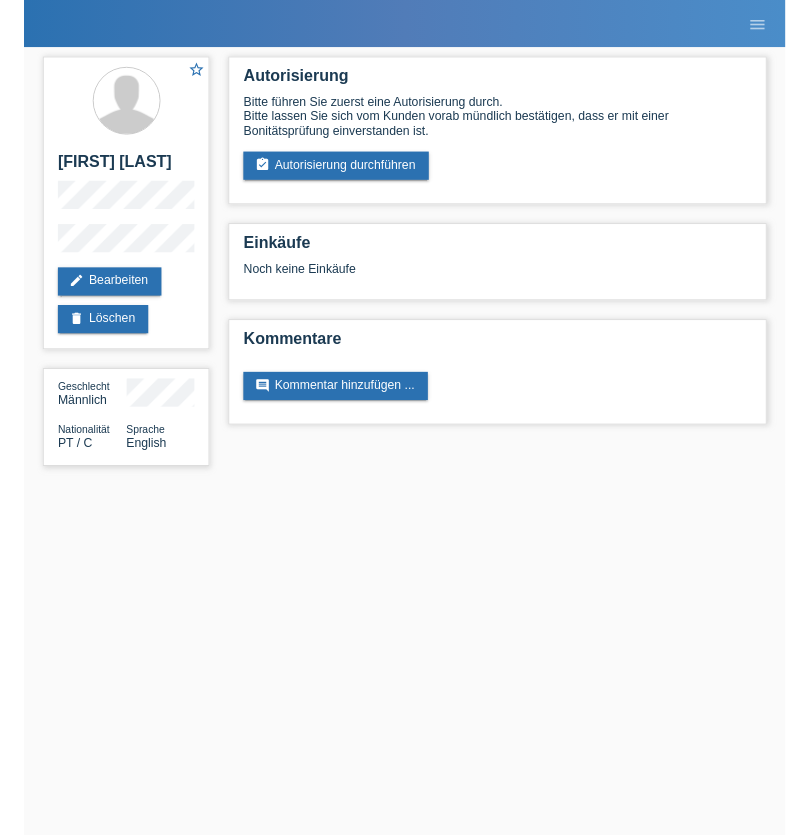 scroll, scrollTop: 0, scrollLeft: 0, axis: both 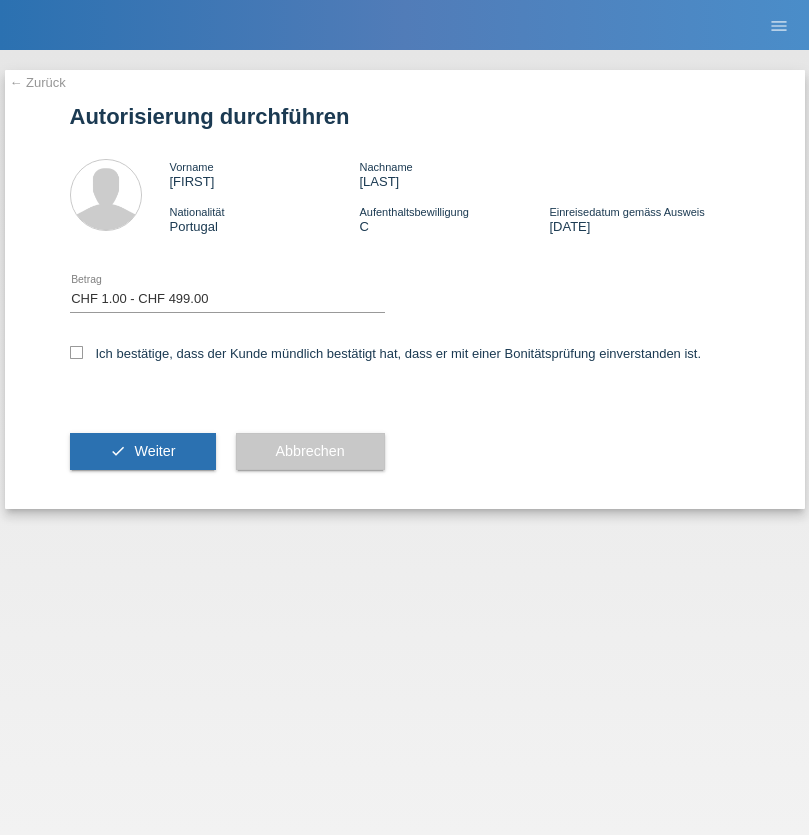 select on "1" 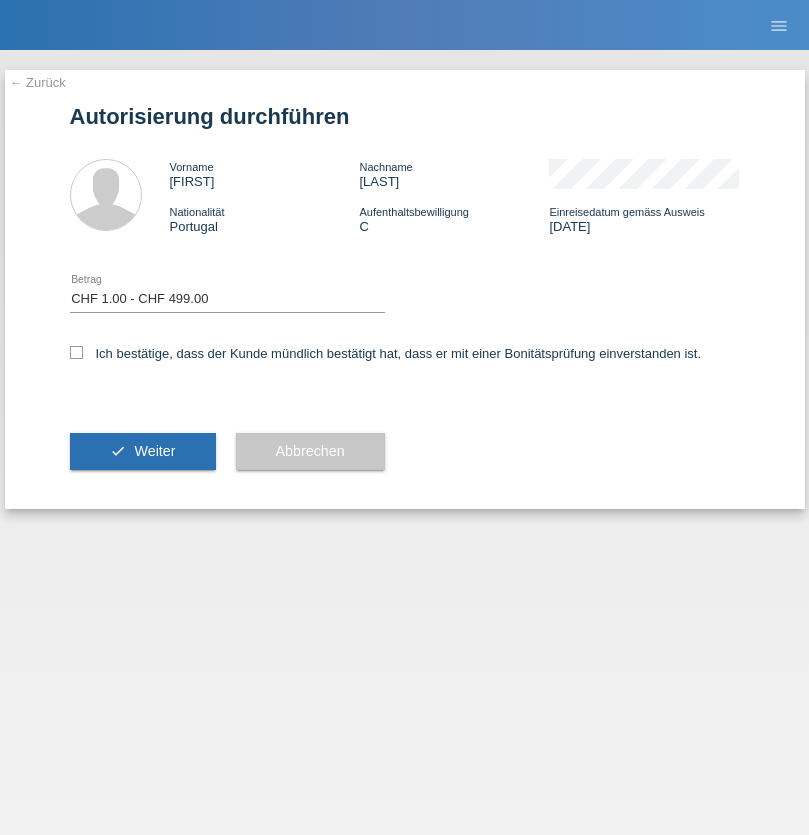checkbox on "true" 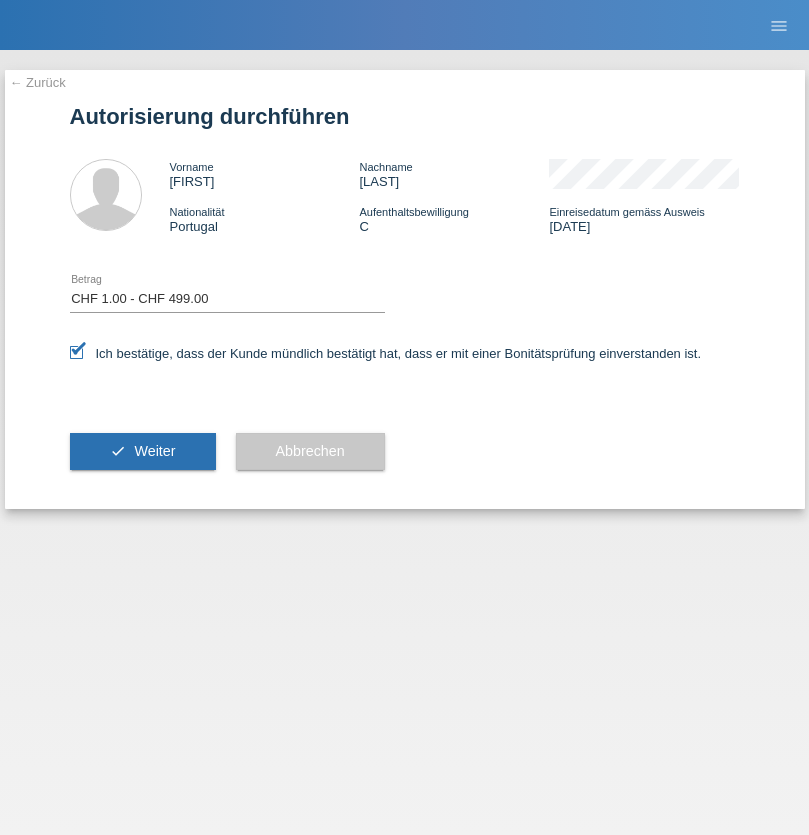 scroll, scrollTop: 0, scrollLeft: 0, axis: both 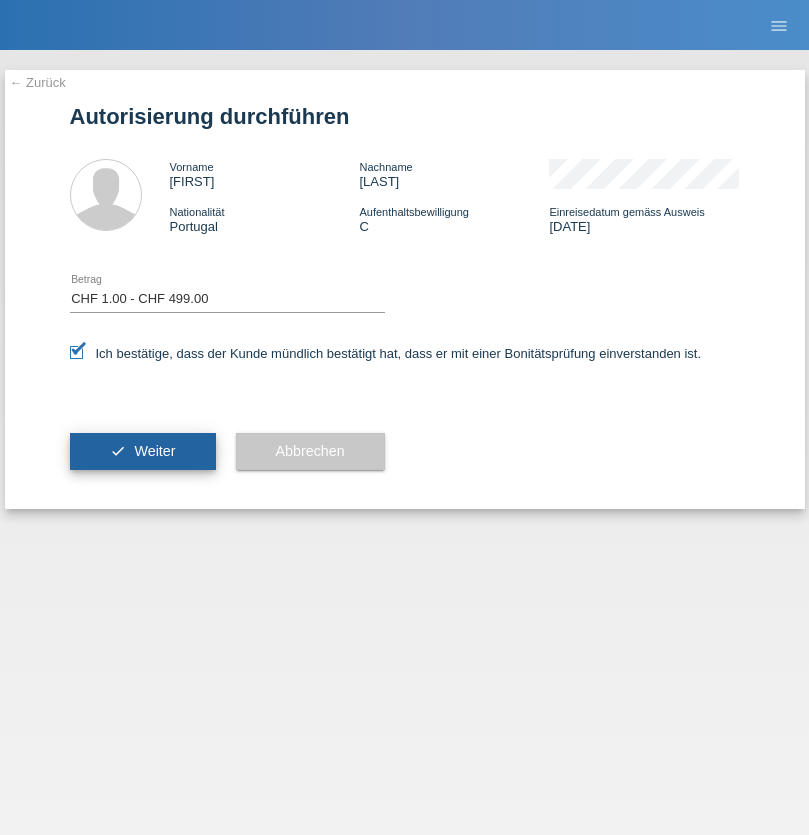 click on "Weiter" at bounding box center [154, 451] 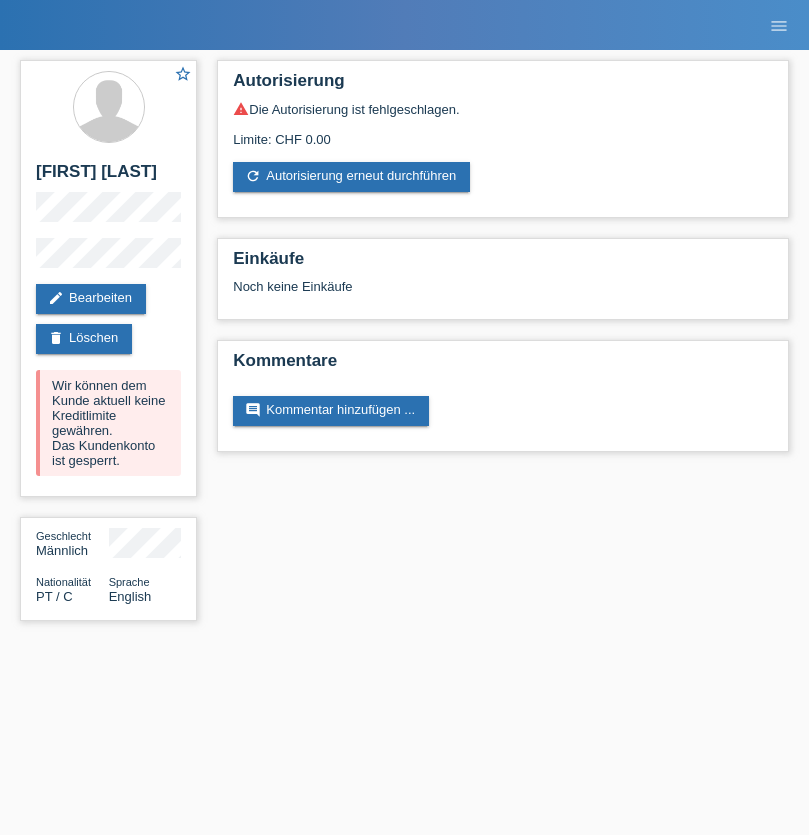 scroll, scrollTop: 0, scrollLeft: 0, axis: both 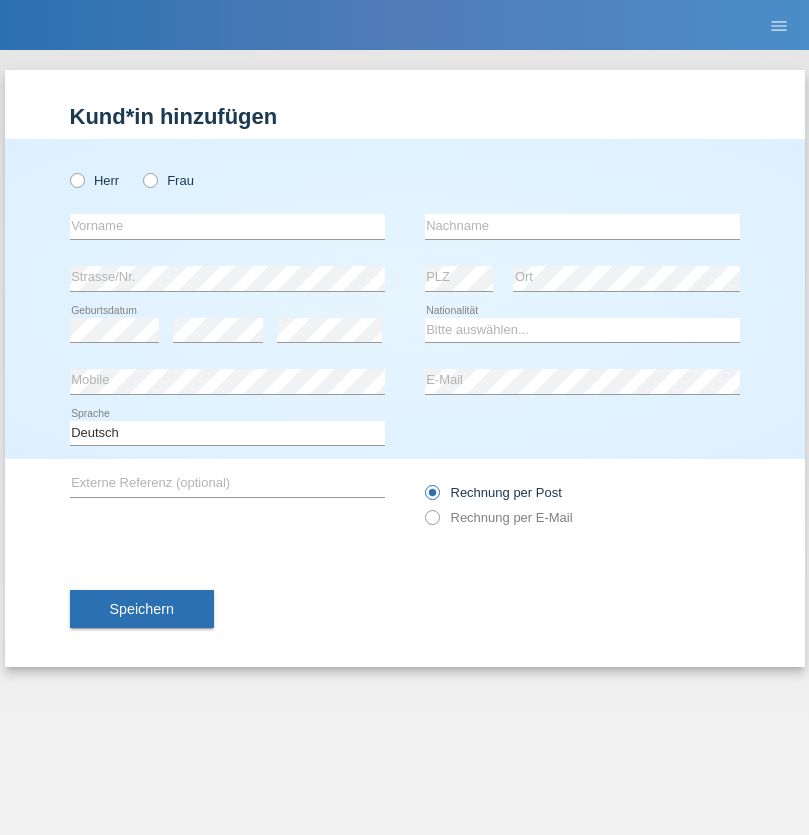 radio on "true" 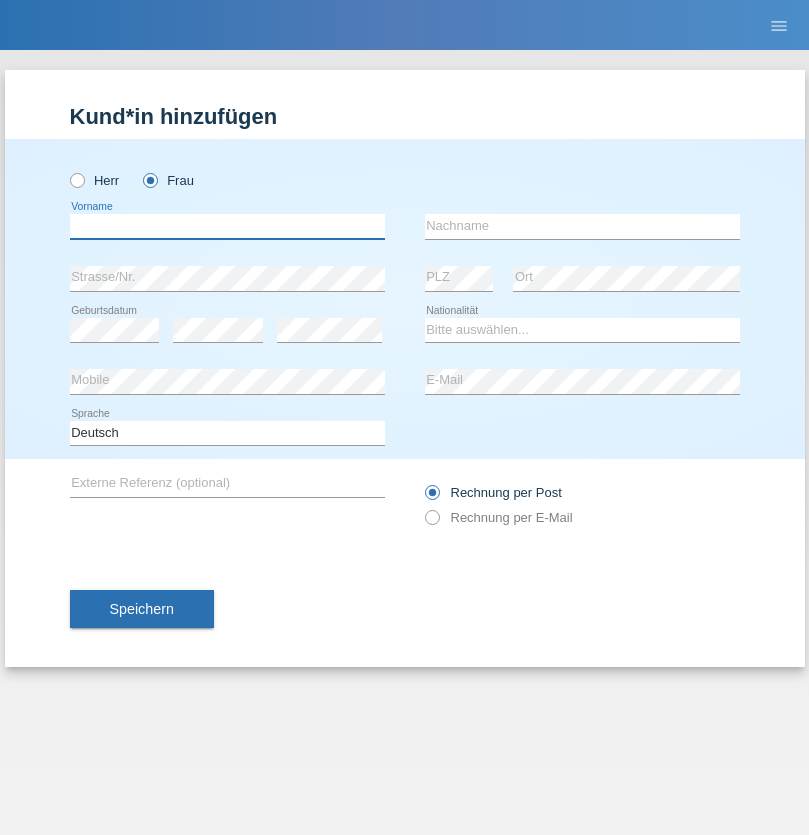 click at bounding box center (227, 226) 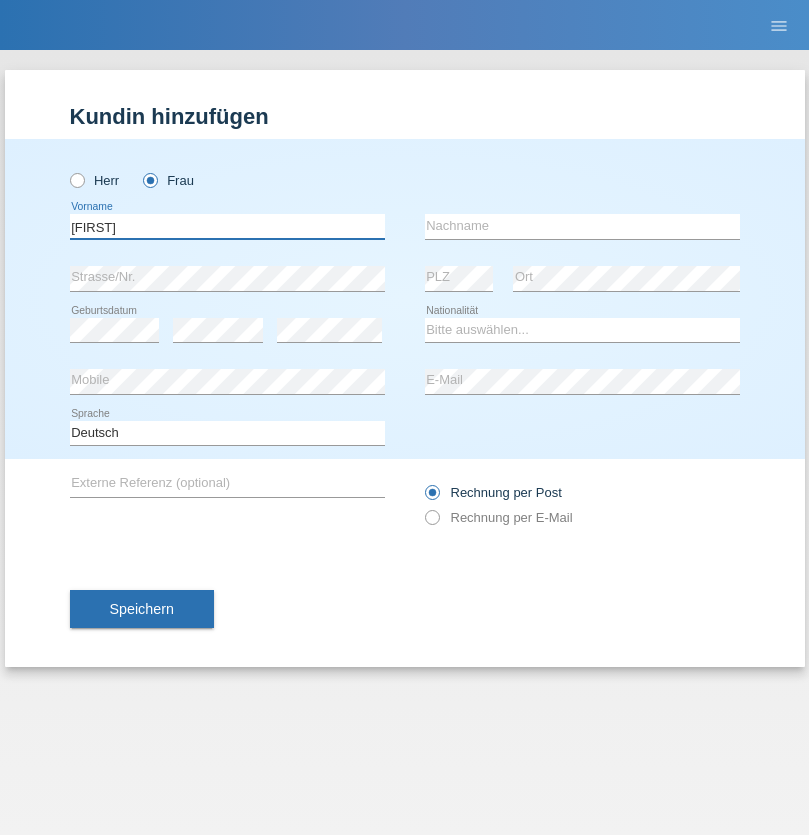 type on "Luana" 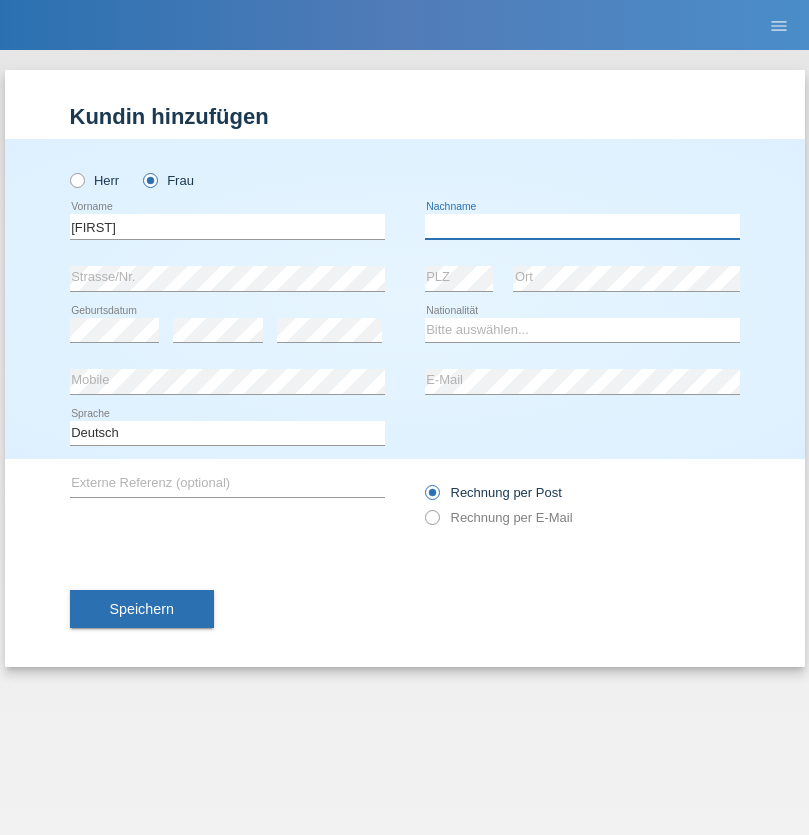 click at bounding box center [582, 226] 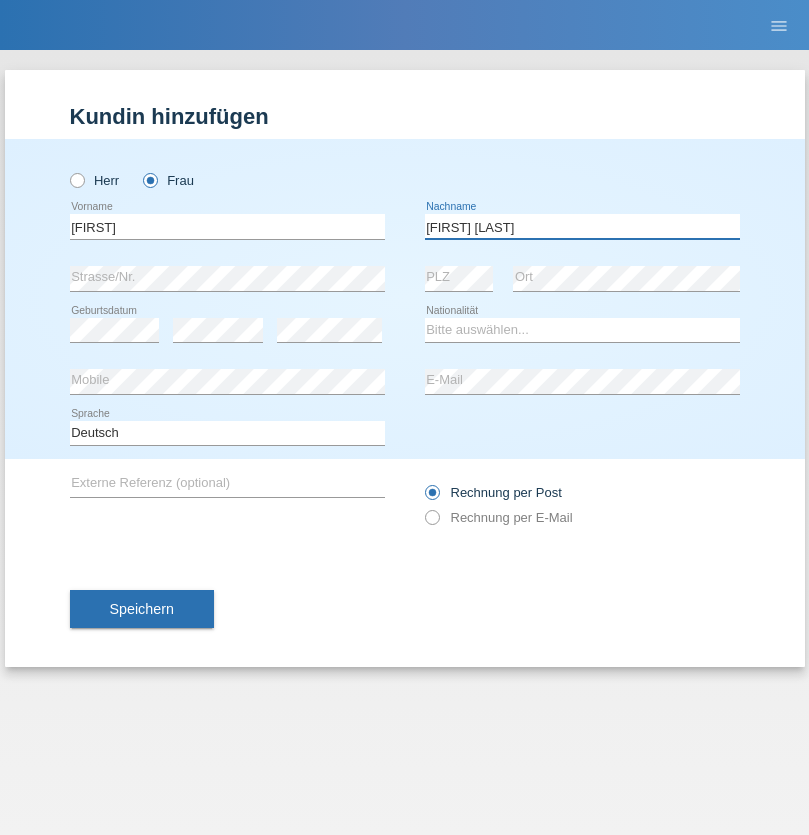 type on "Furtado Teixeira" 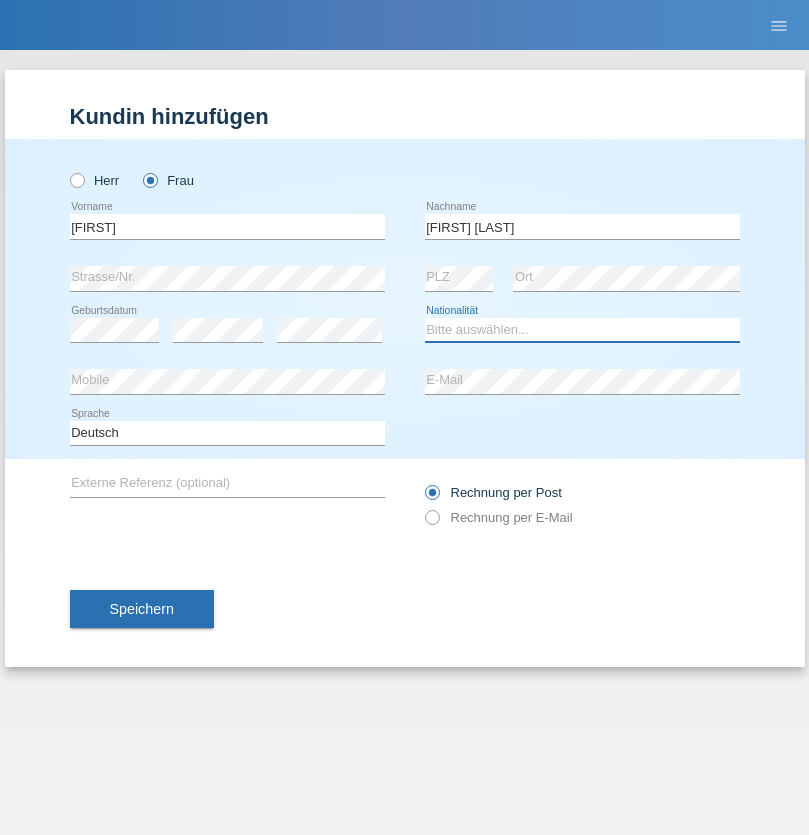 select on "BR" 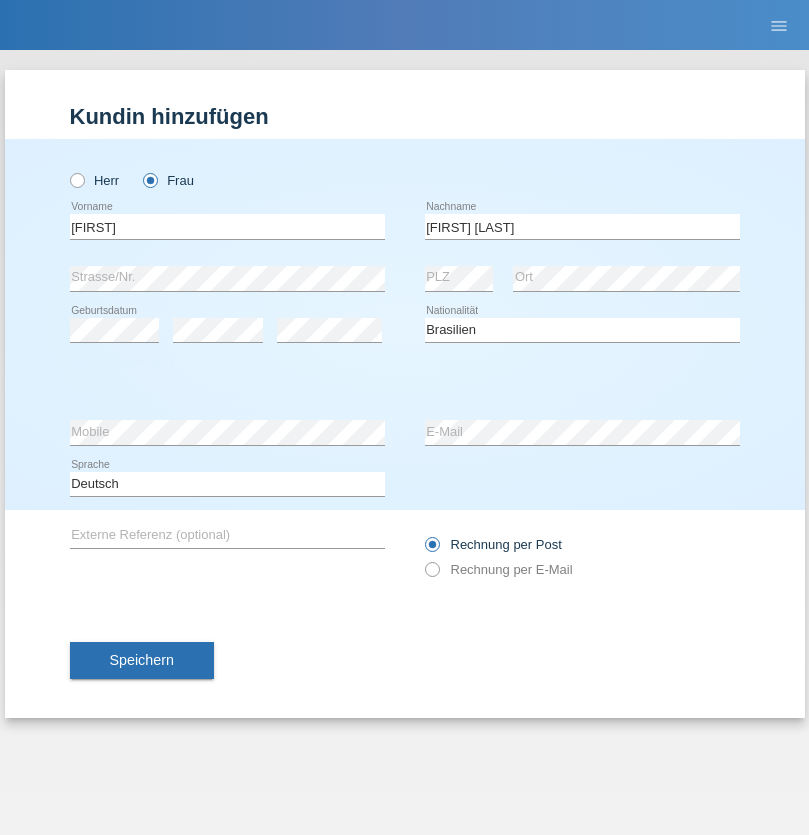 select on "C" 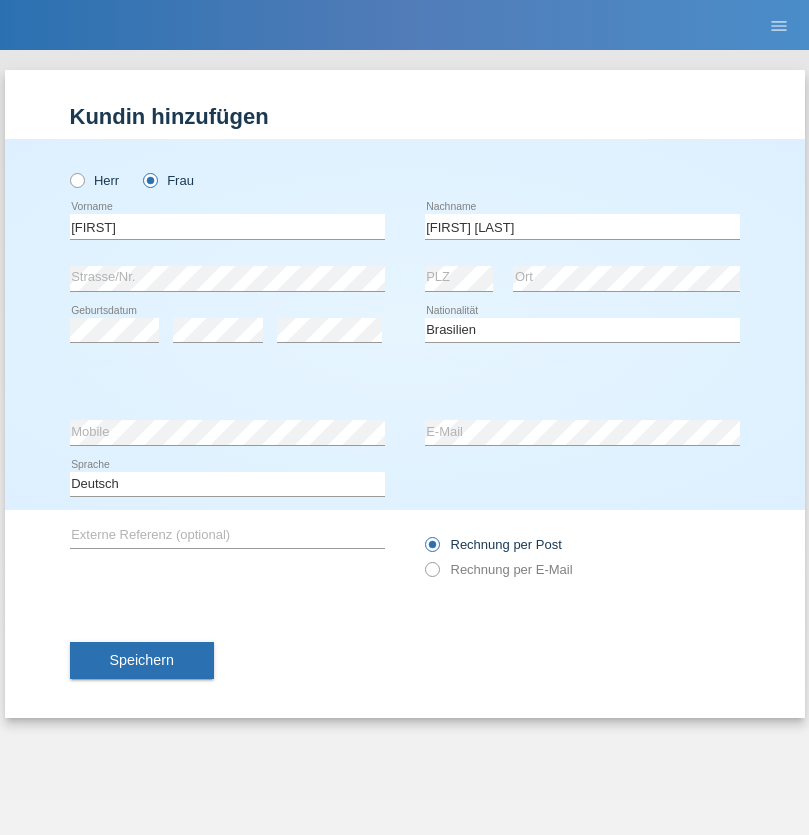 select on "15" 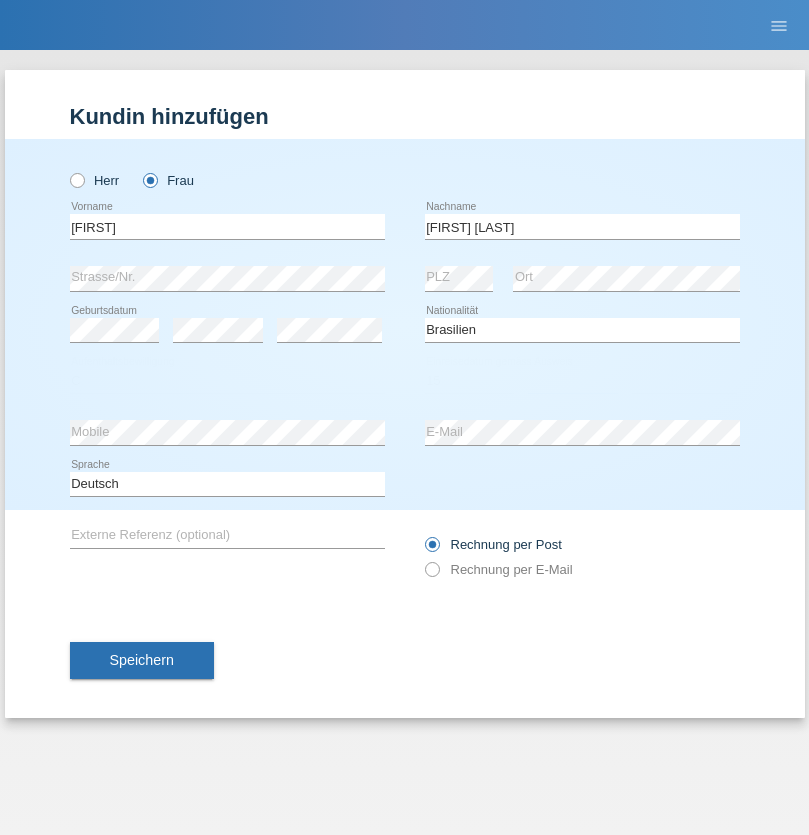 select on "11" 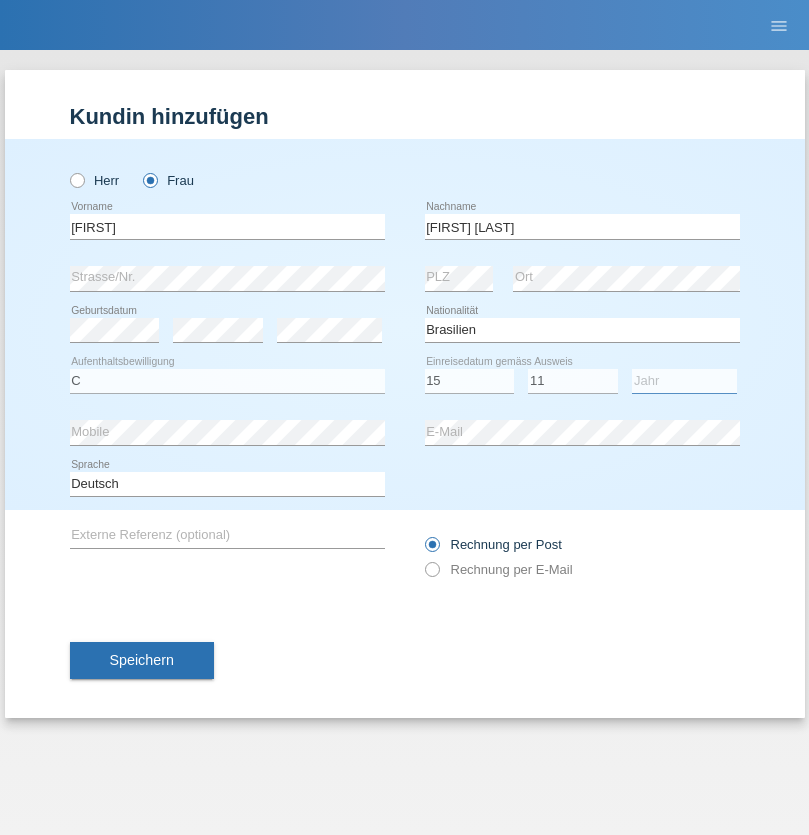 select on "2015" 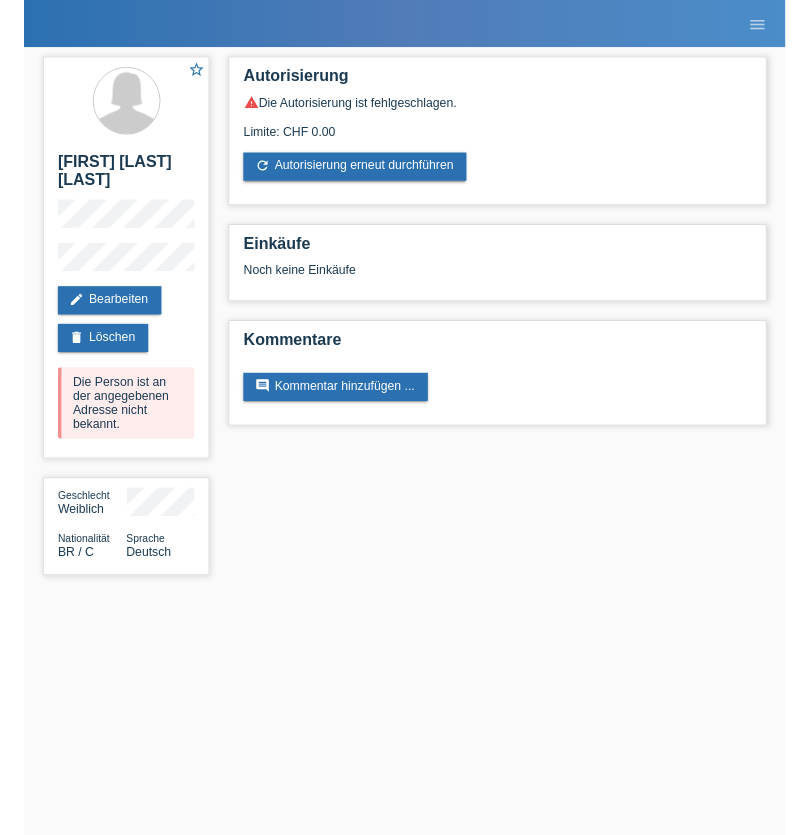 scroll, scrollTop: 0, scrollLeft: 0, axis: both 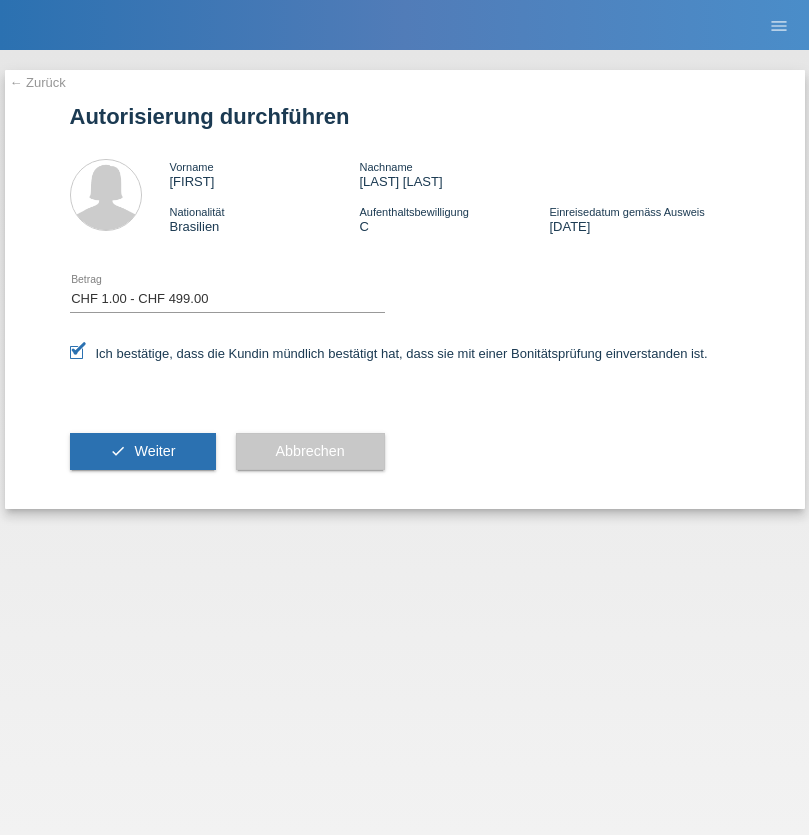 select on "1" 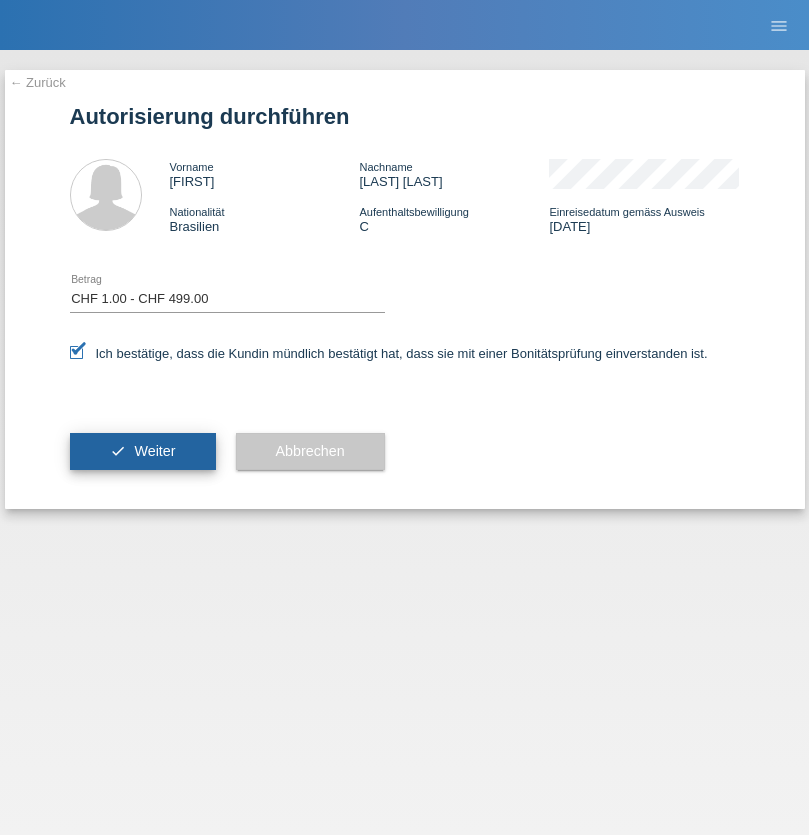 click on "Weiter" at bounding box center (154, 451) 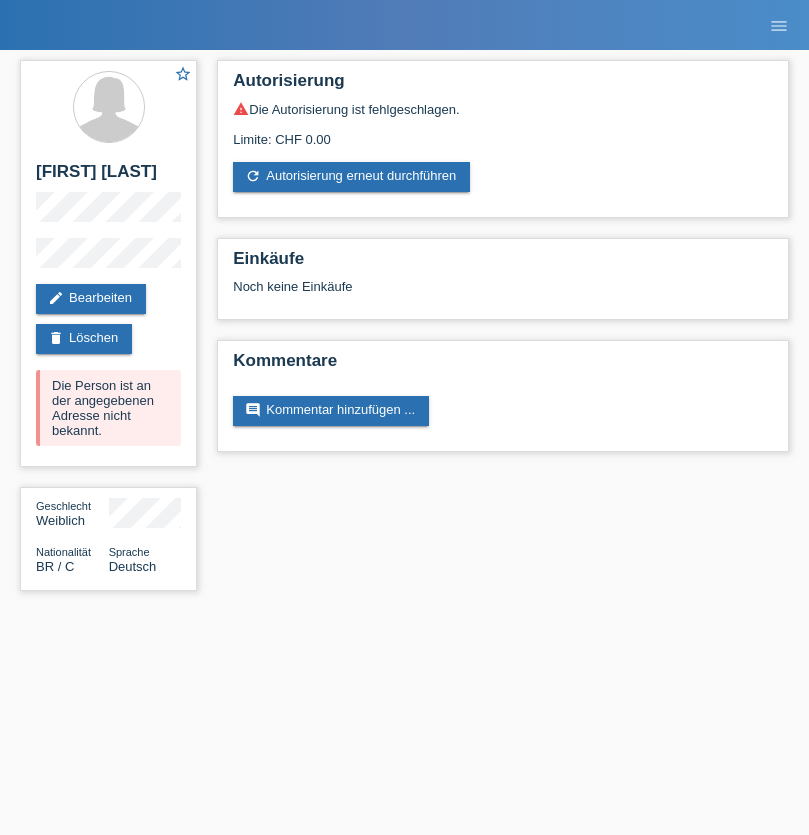 scroll, scrollTop: 0, scrollLeft: 0, axis: both 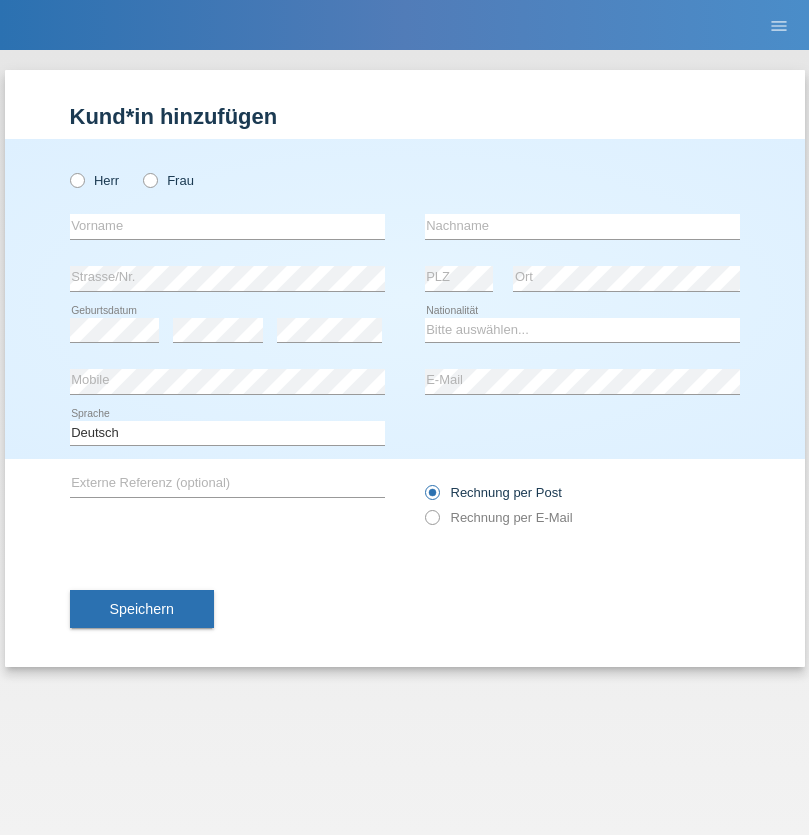 radio on "true" 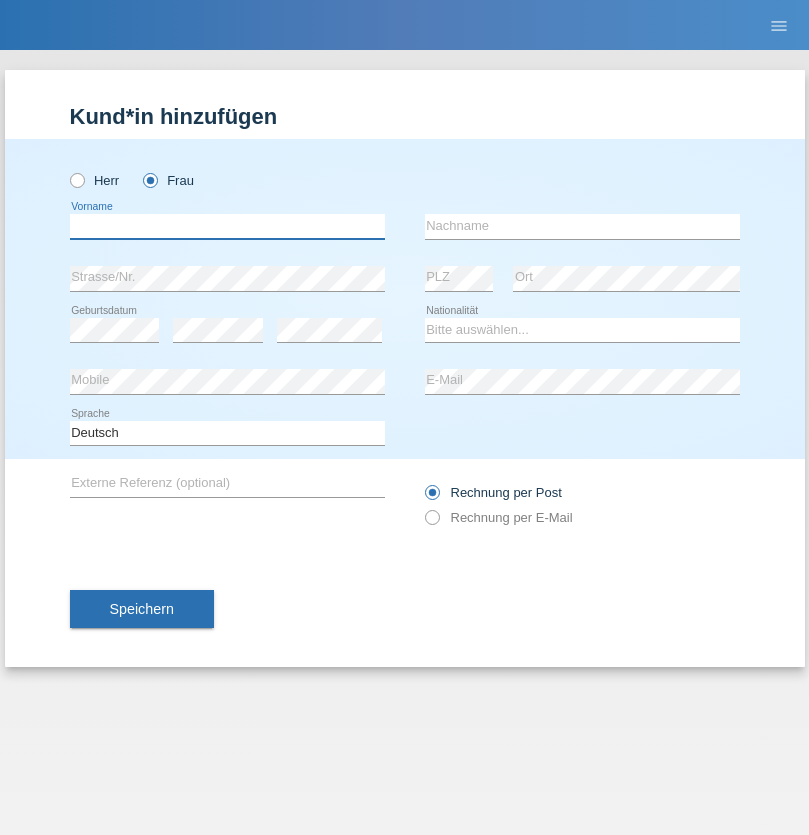 click at bounding box center [227, 226] 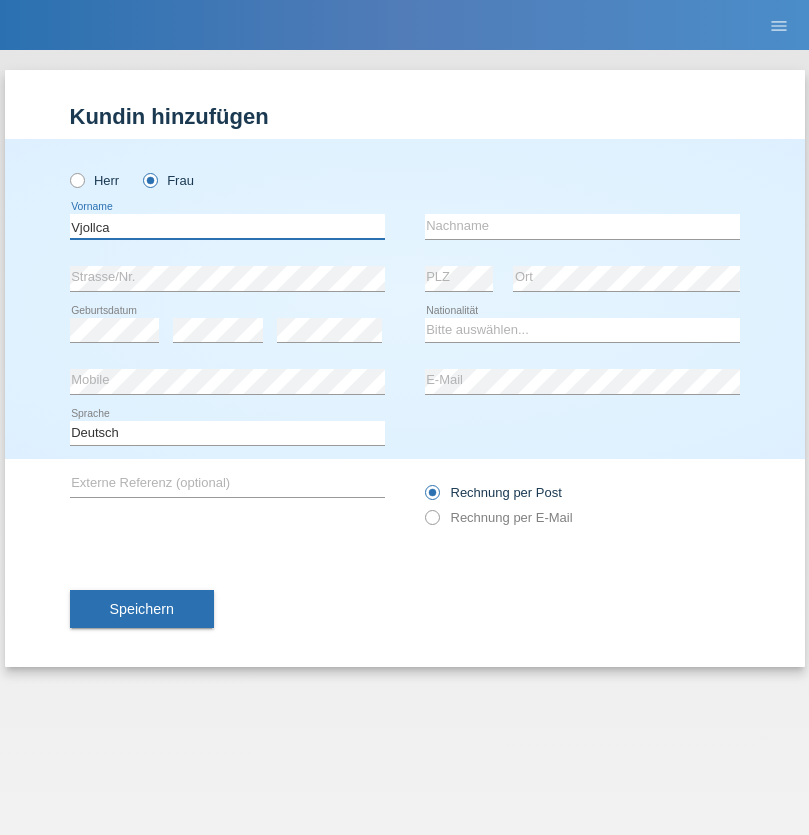 type on "Vjollca" 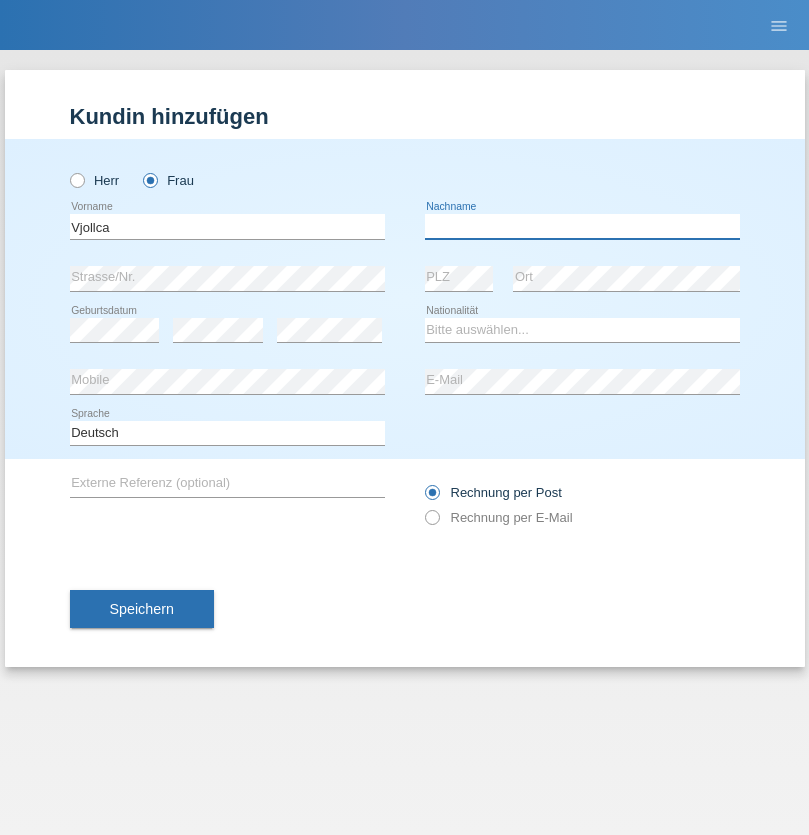 click at bounding box center (582, 226) 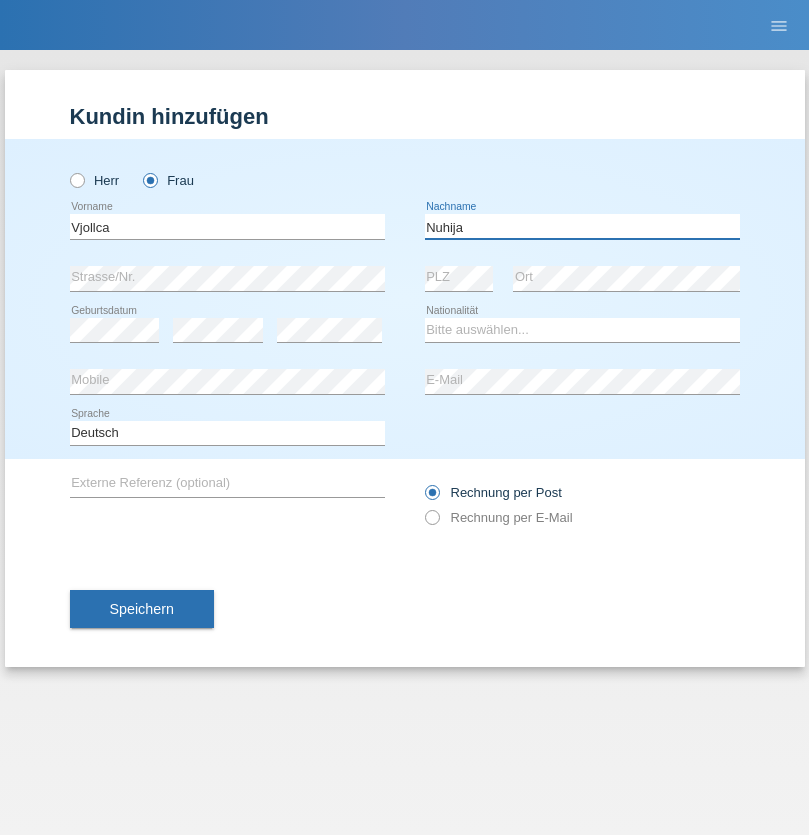 type on "Nuhija" 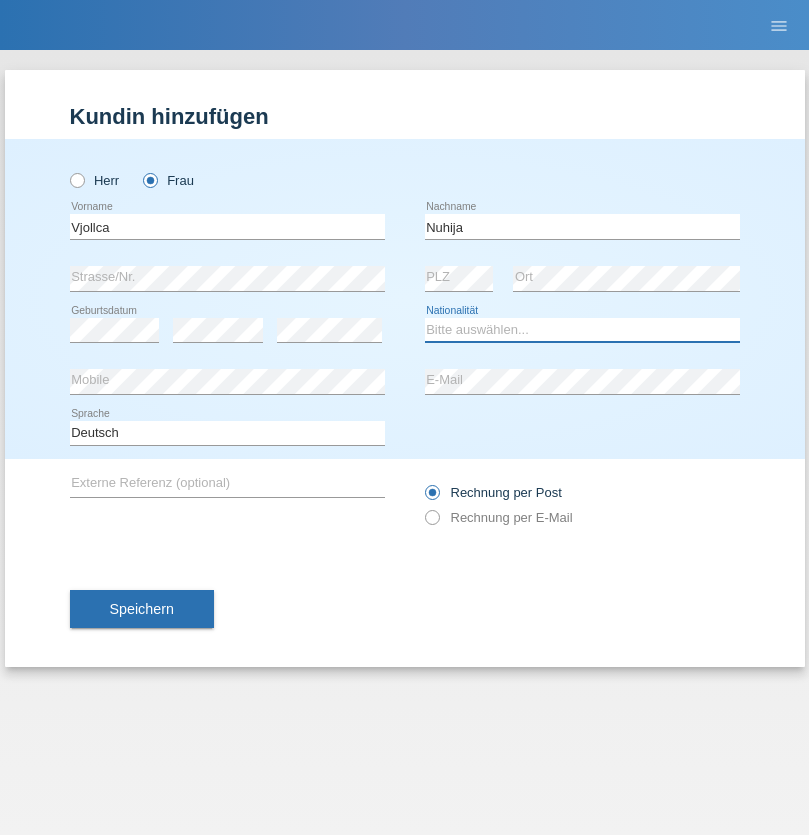 select on "MK" 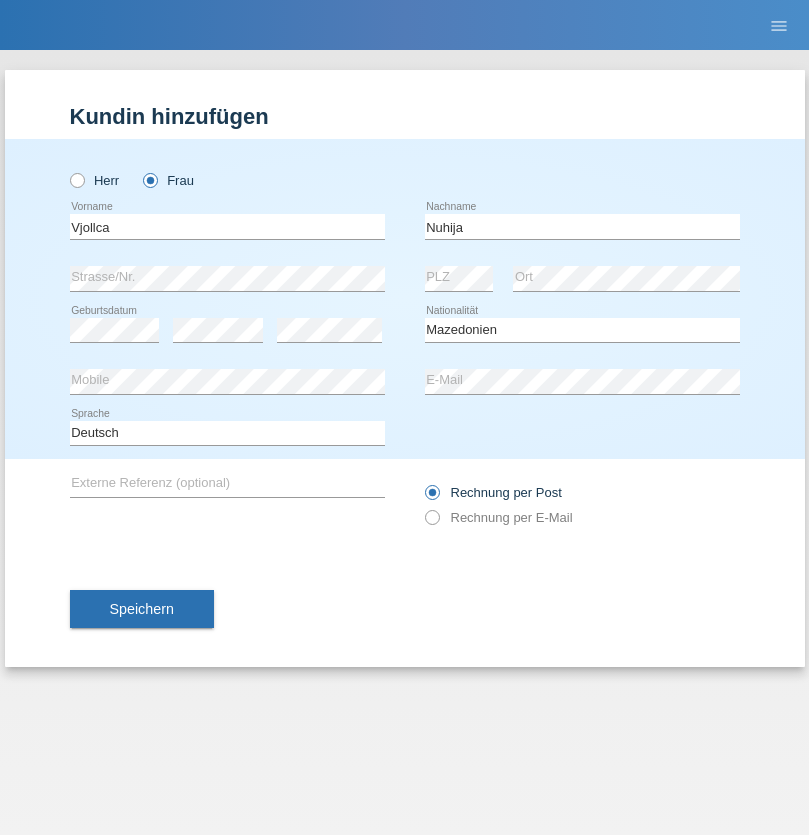 select on "C" 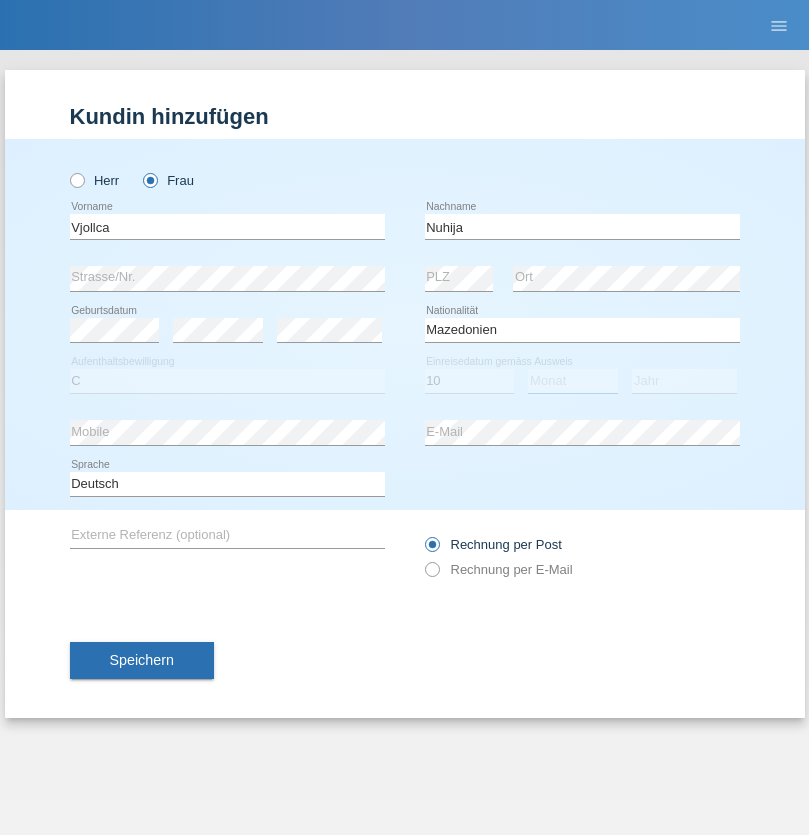 select on "08" 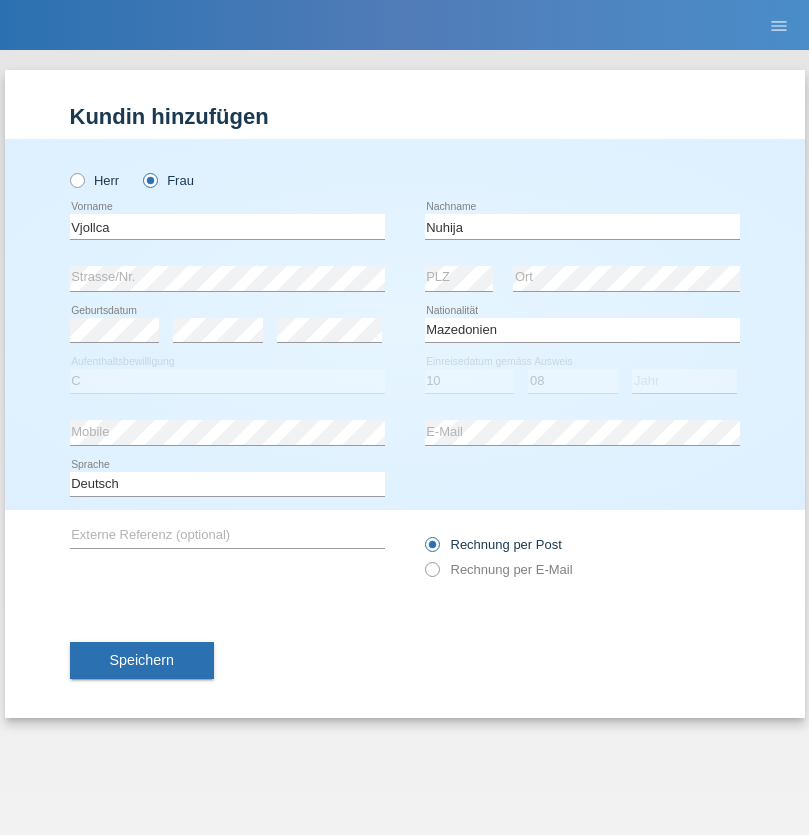 select on "1999" 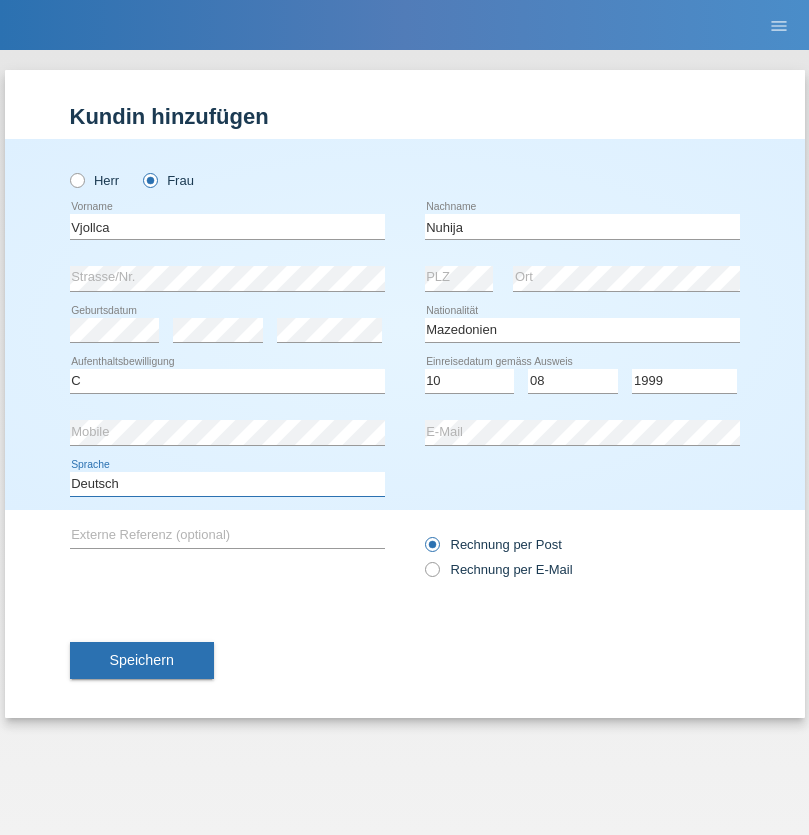 select on "en" 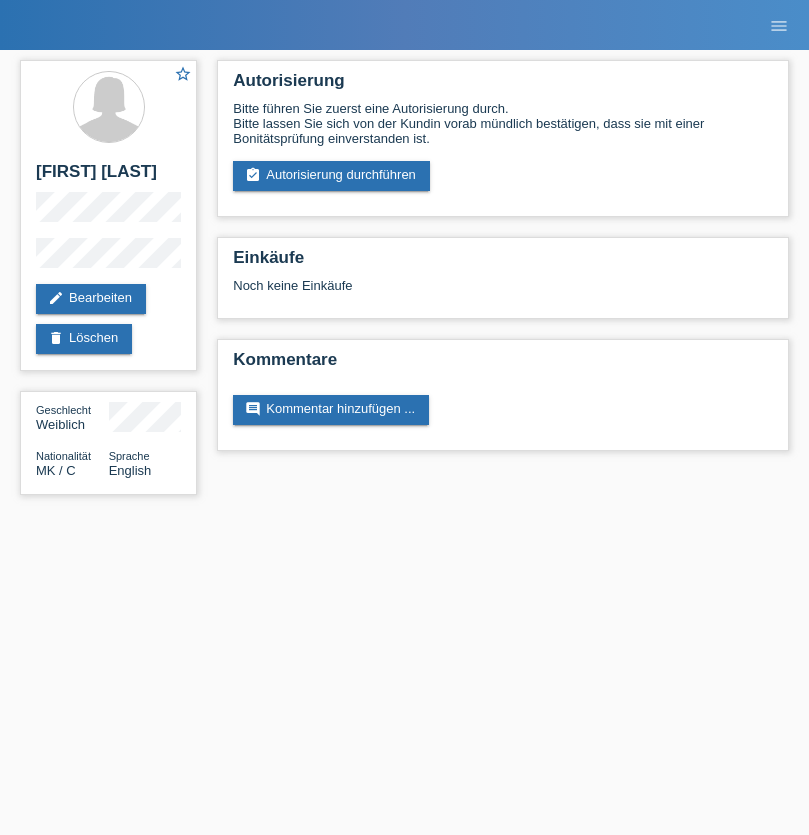 scroll, scrollTop: 0, scrollLeft: 0, axis: both 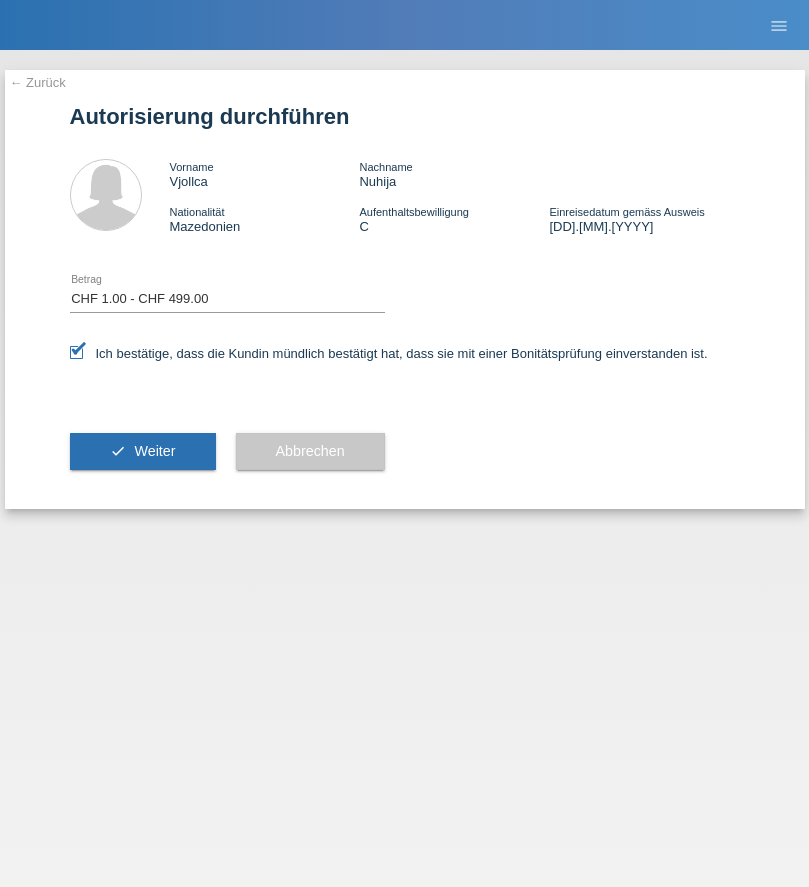 select on "1" 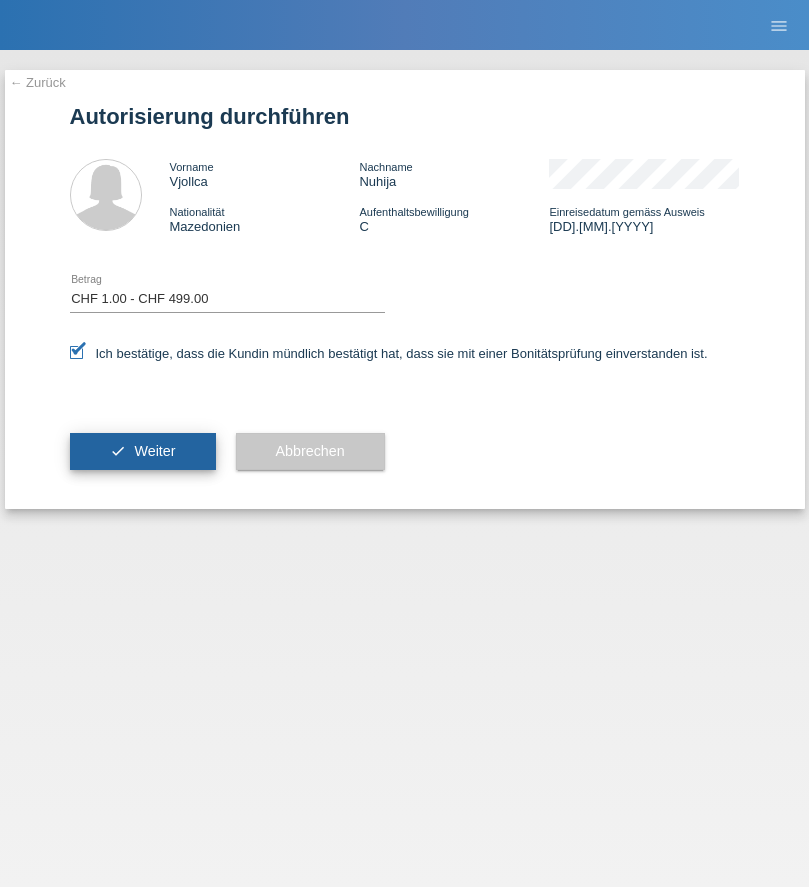 click on "Weiter" at bounding box center (154, 451) 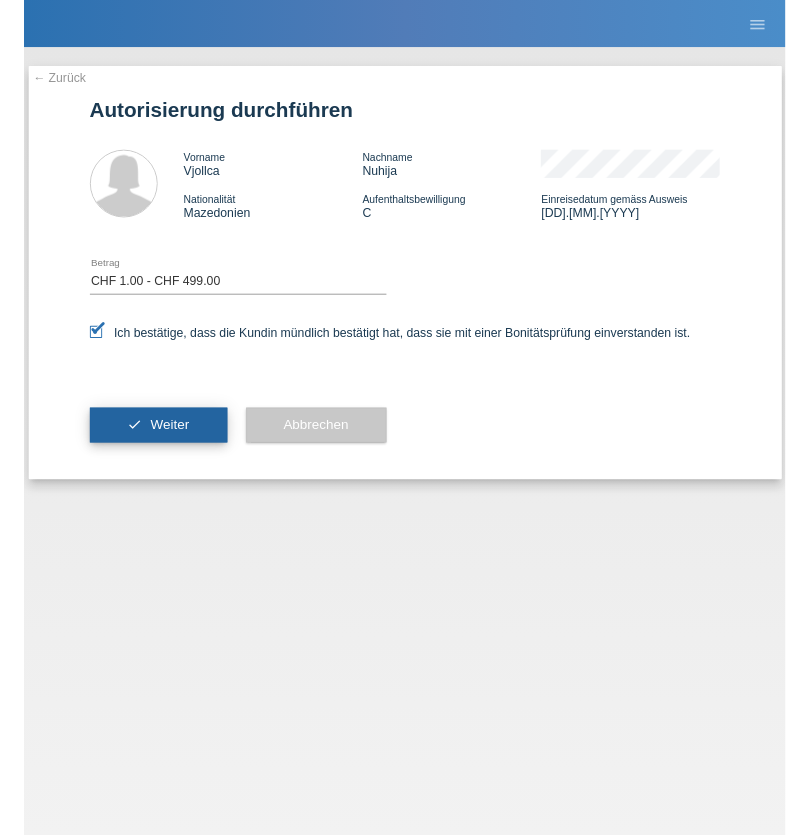 scroll, scrollTop: 0, scrollLeft: 0, axis: both 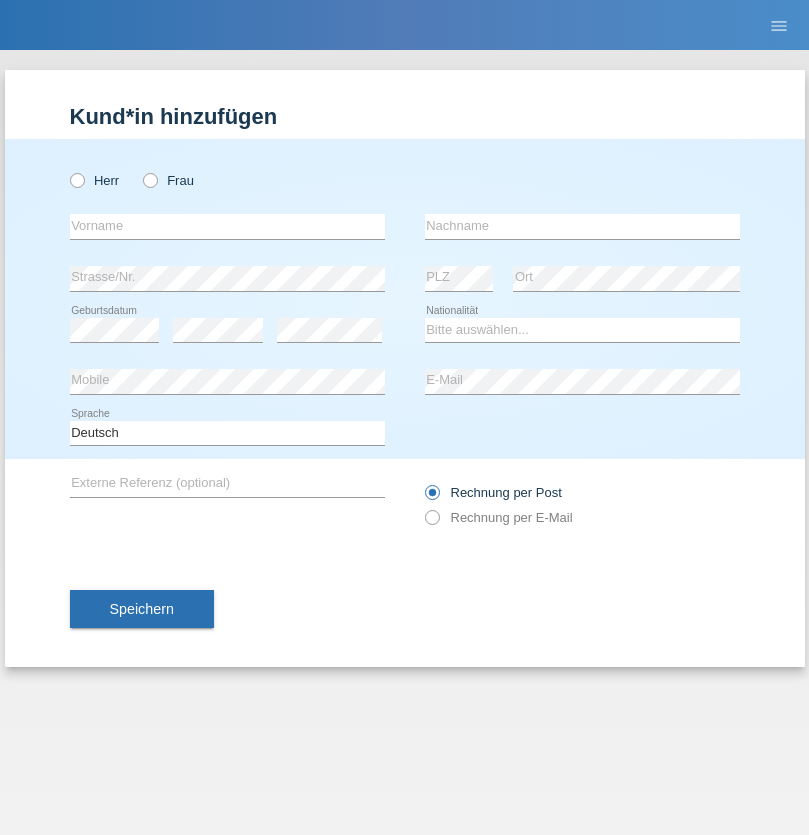 radio on "true" 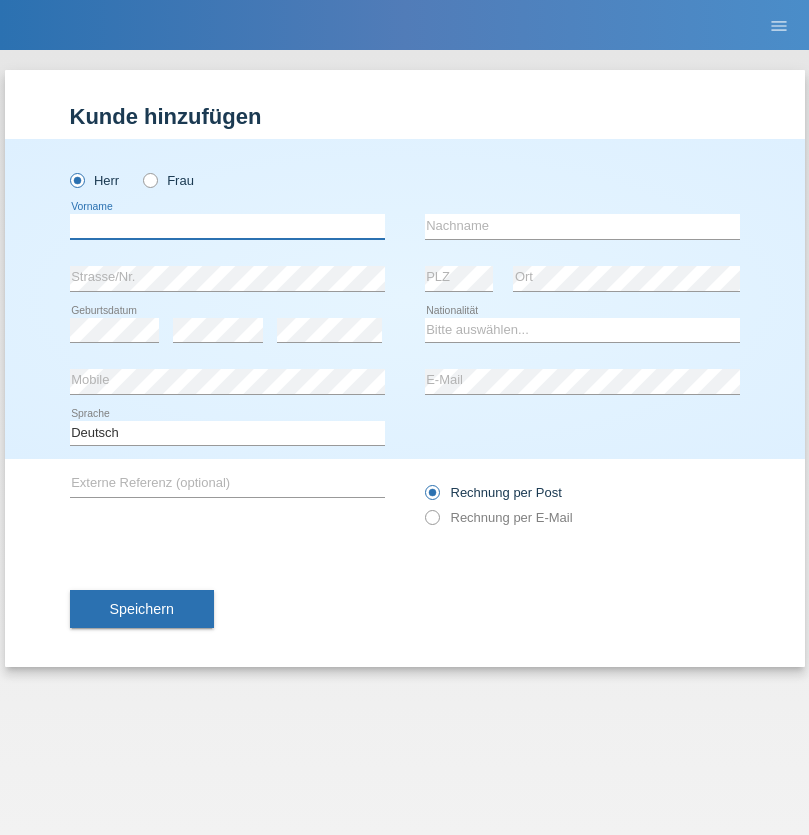 click at bounding box center [227, 226] 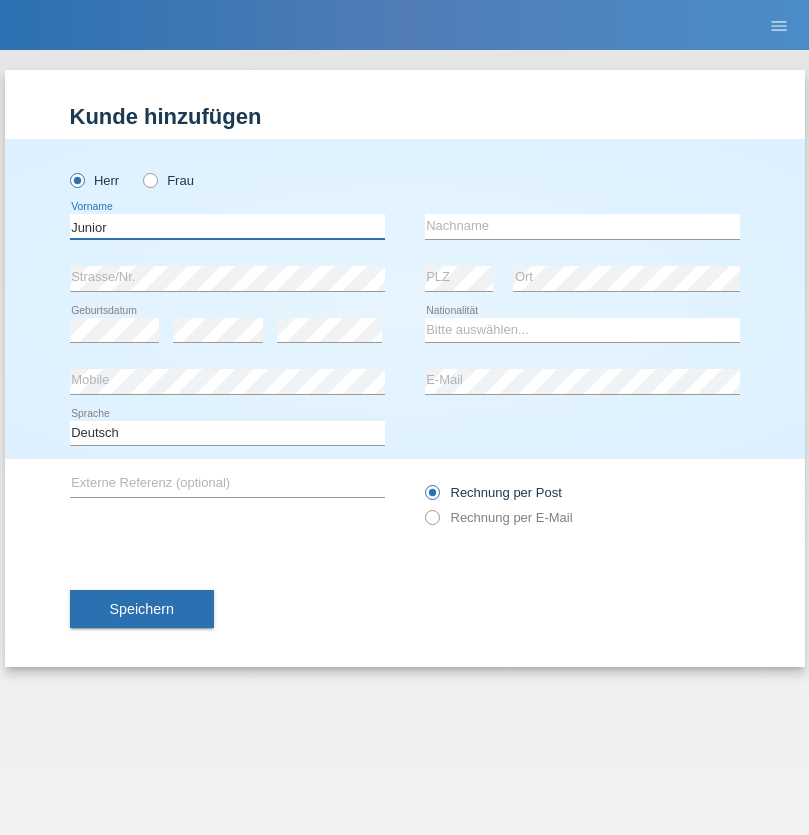 type on "Junior" 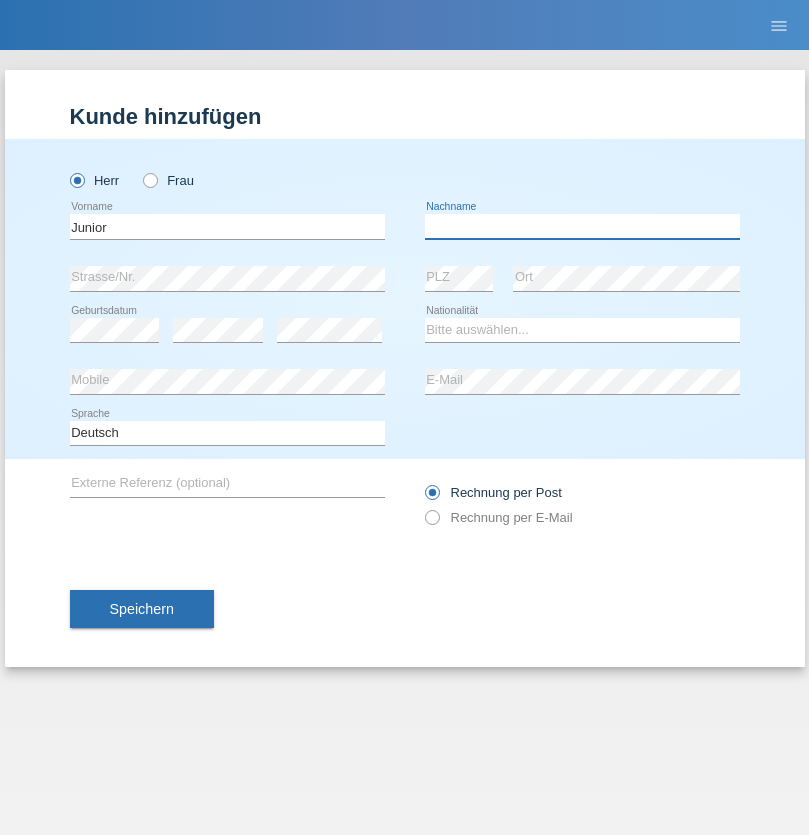 click at bounding box center [582, 226] 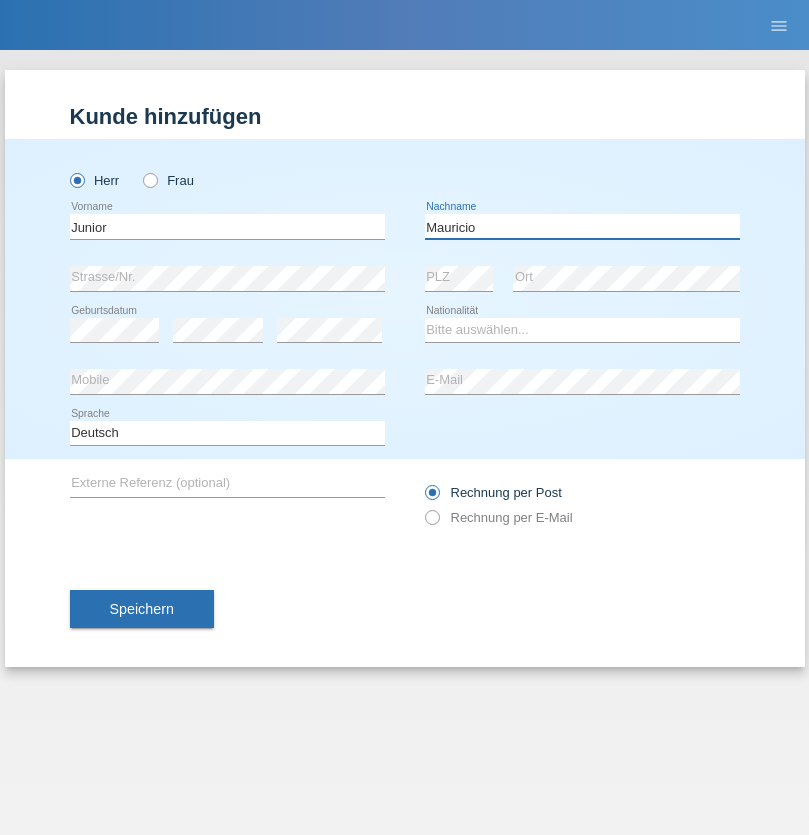 type on "Mauricio" 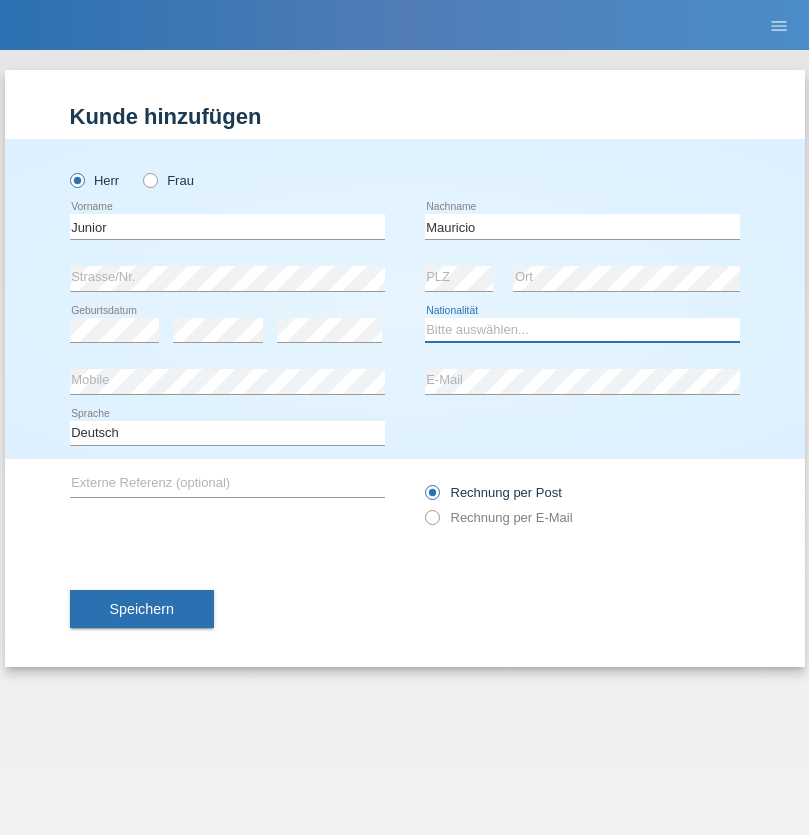 select on "CH" 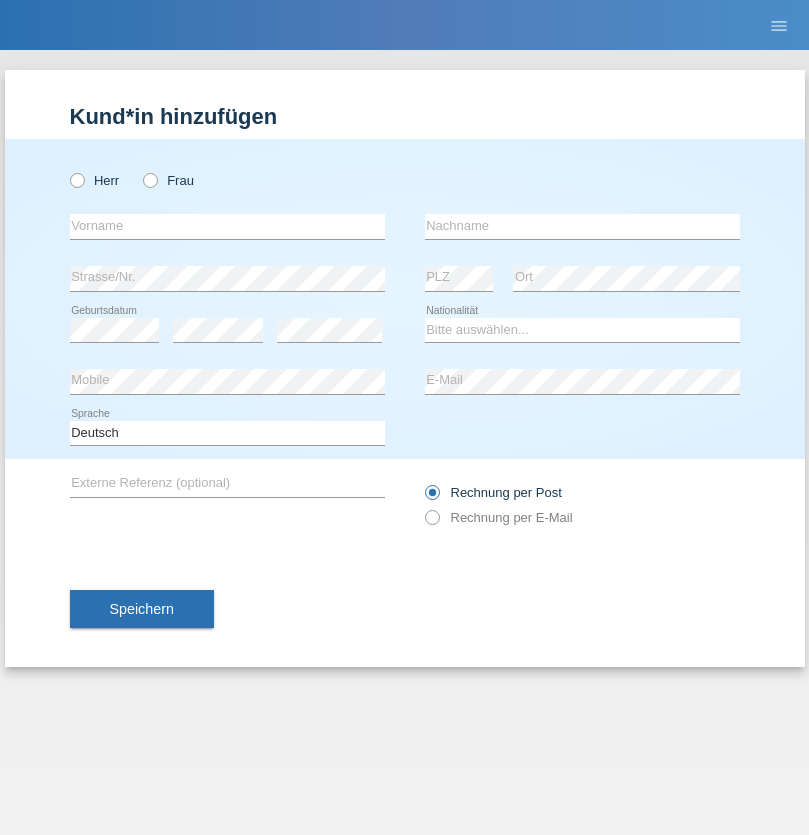 scroll, scrollTop: 0, scrollLeft: 0, axis: both 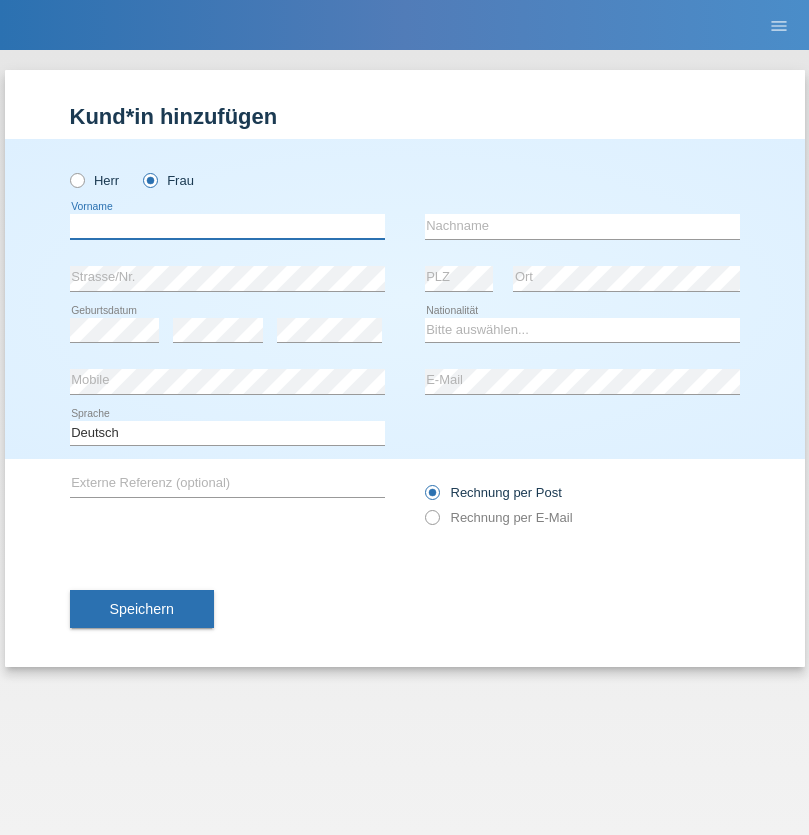 click at bounding box center (227, 226) 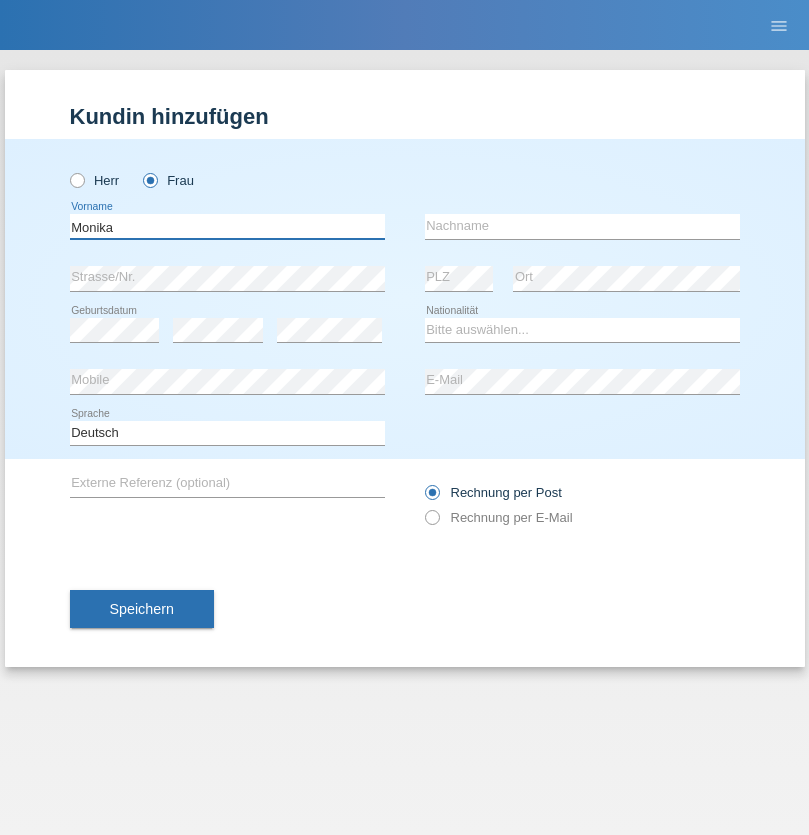 type on "Monika" 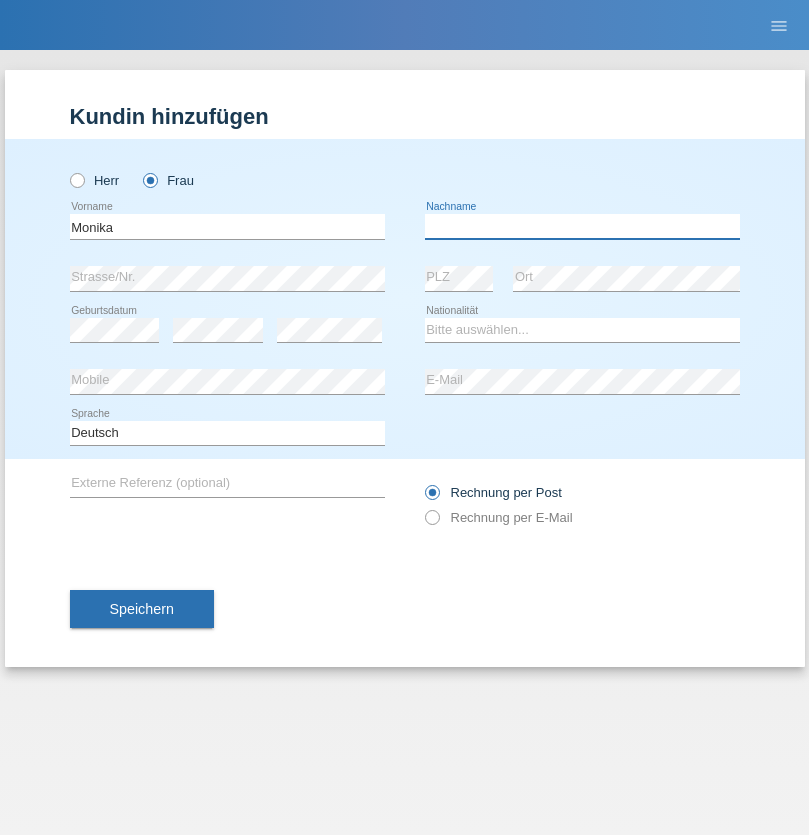 click at bounding box center (582, 226) 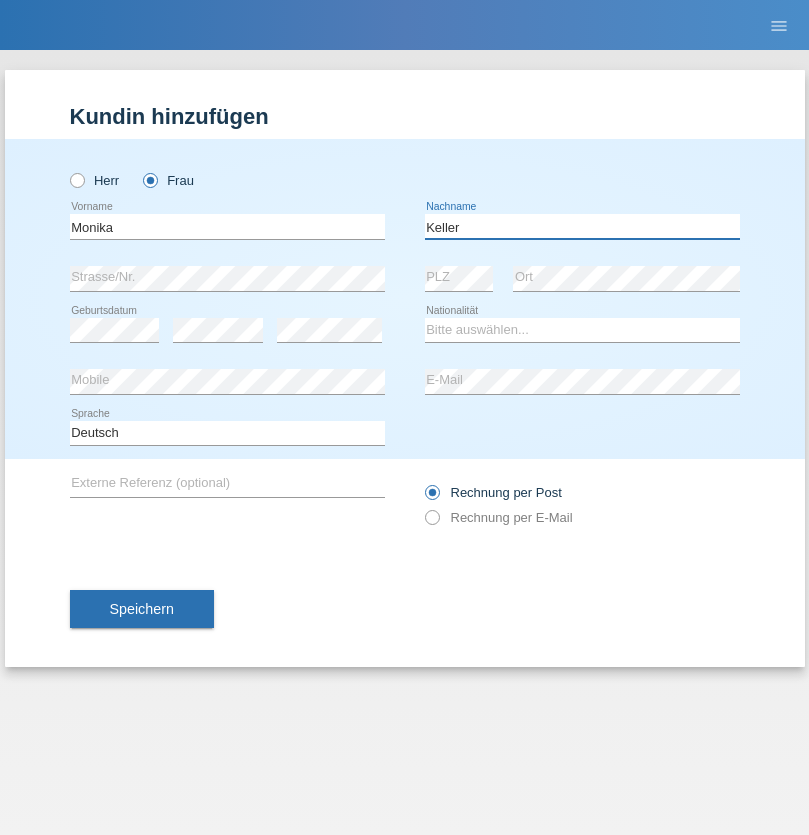 type on "Keller" 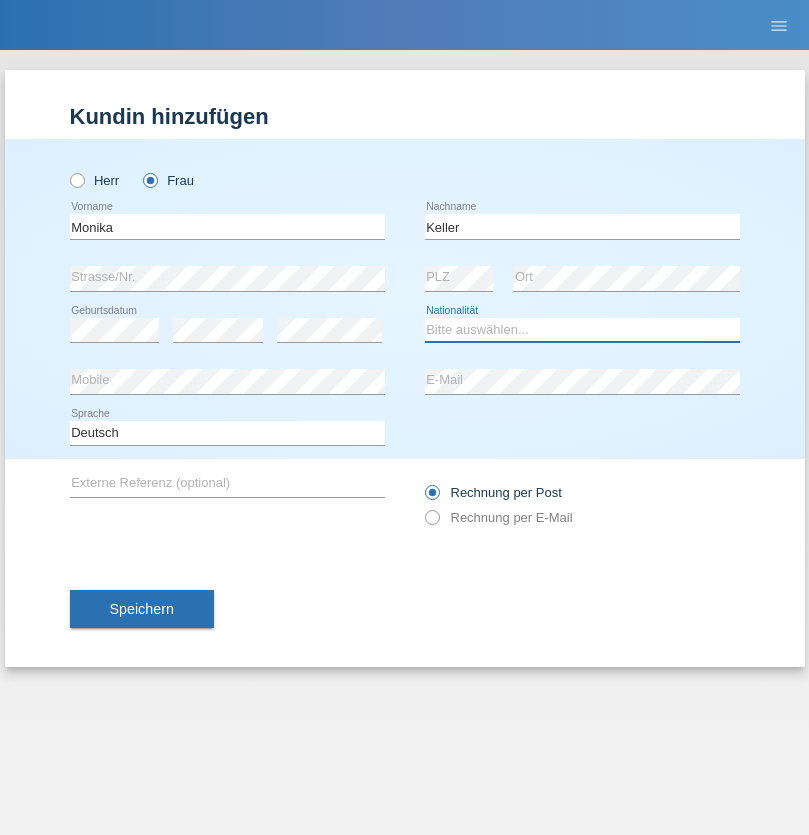 select on "CH" 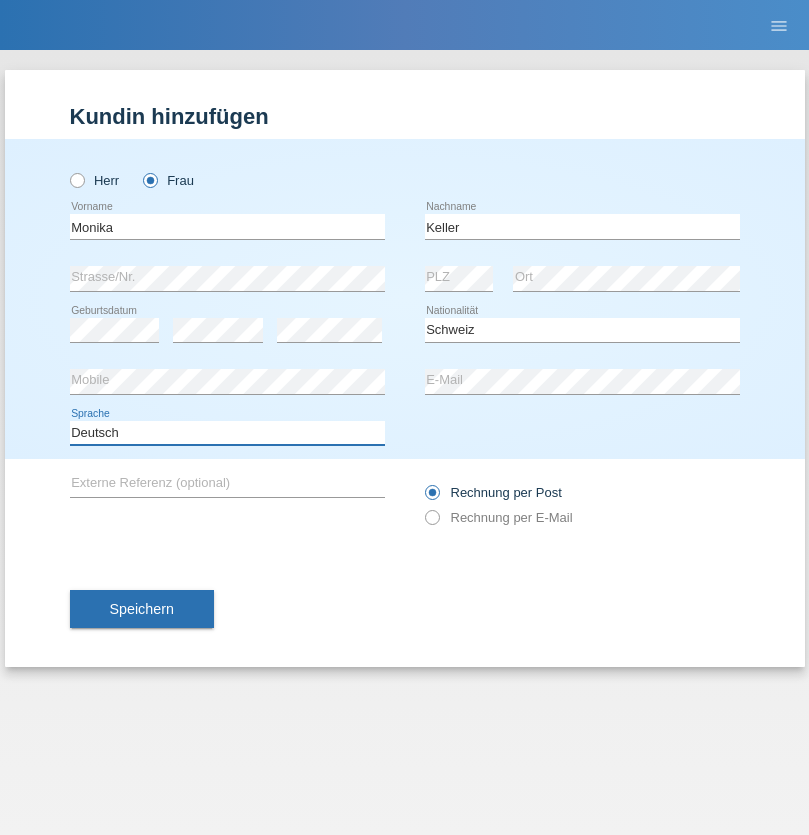 select on "en" 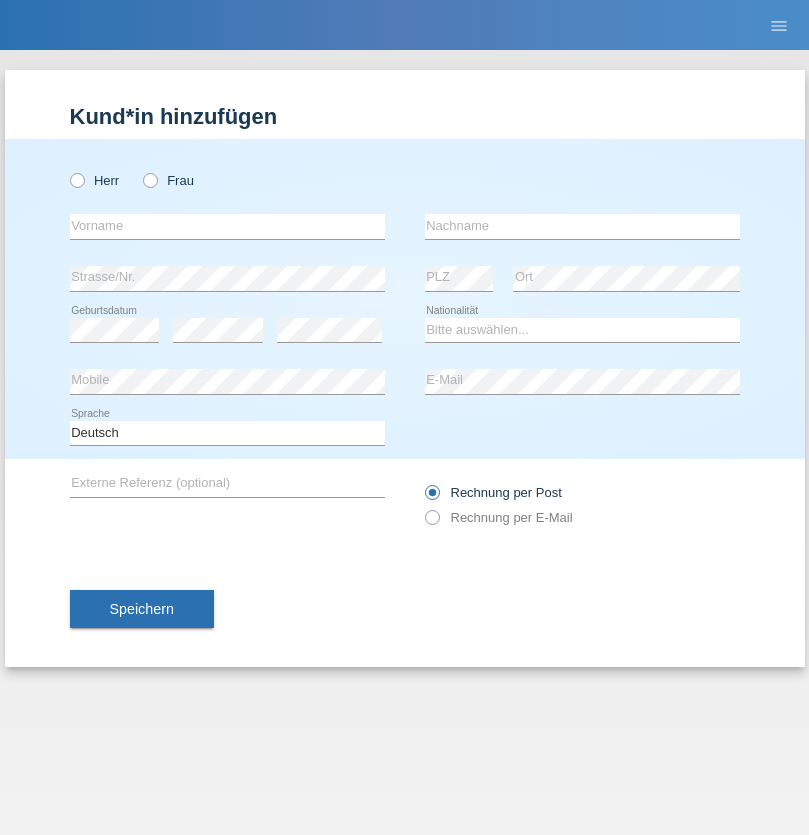 scroll, scrollTop: 0, scrollLeft: 0, axis: both 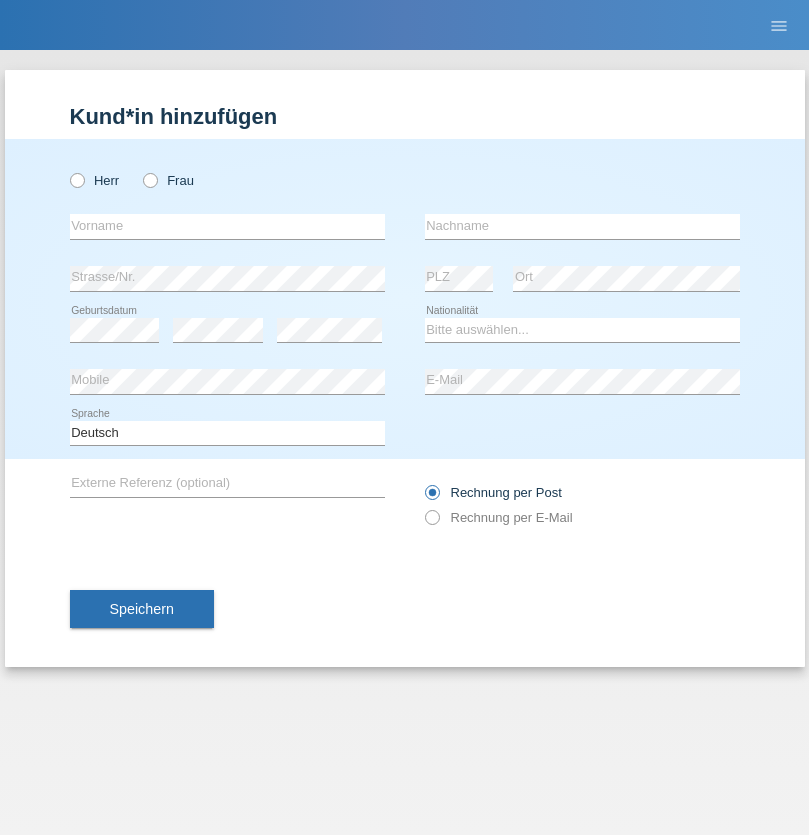radio on "true" 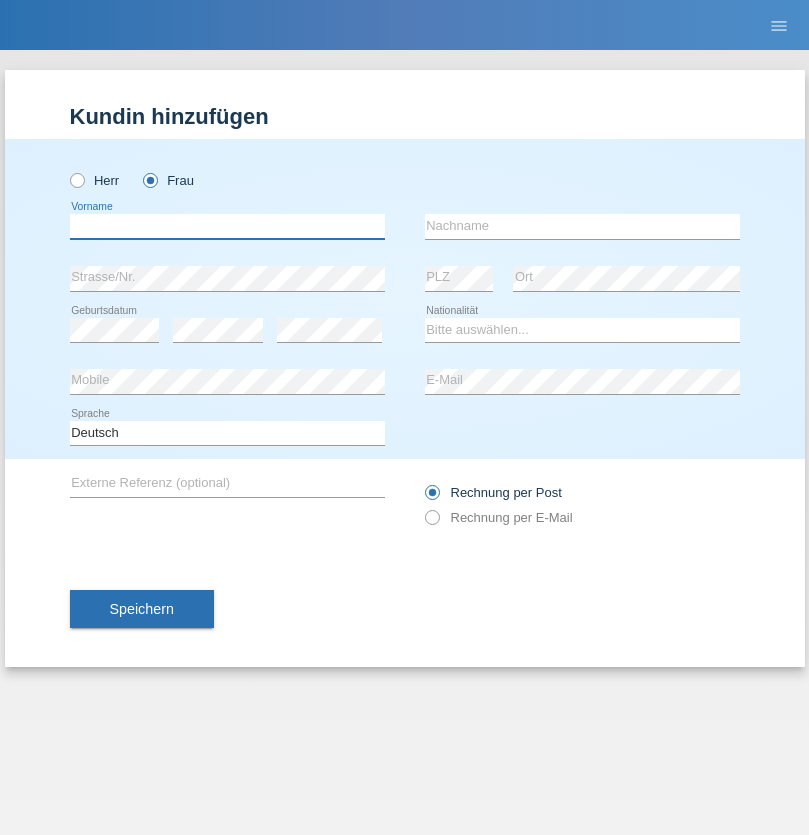 click at bounding box center [227, 226] 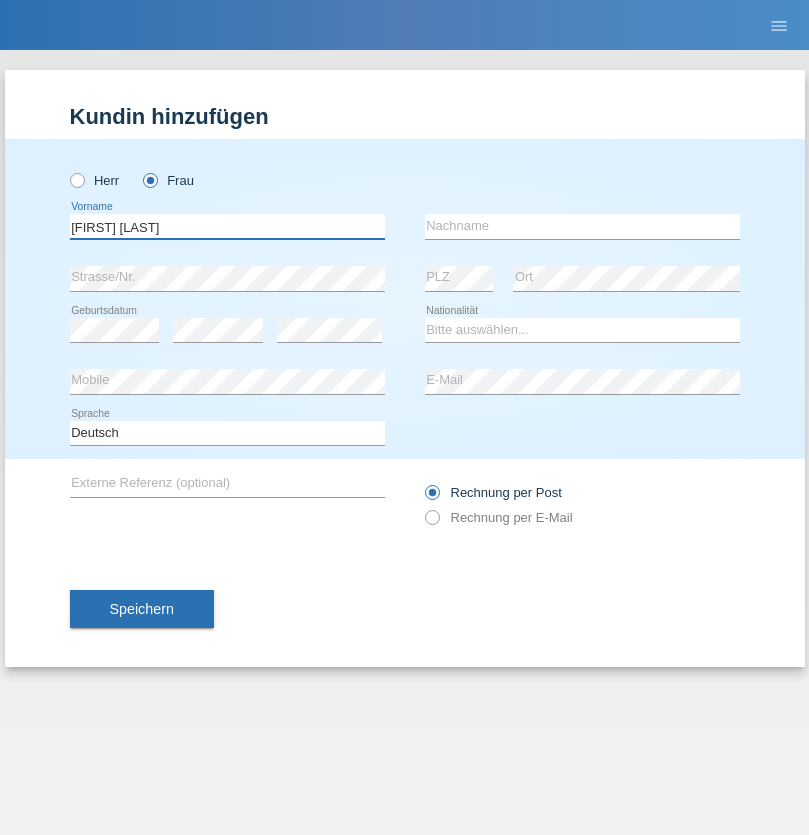 type on "[FIRST] [LAST]" 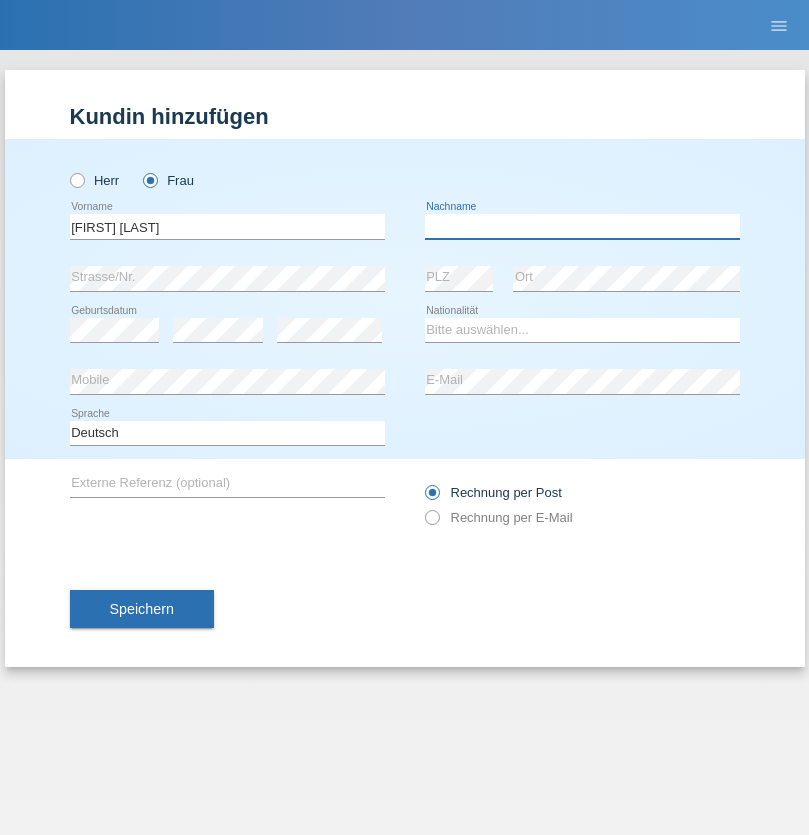 click at bounding box center (582, 226) 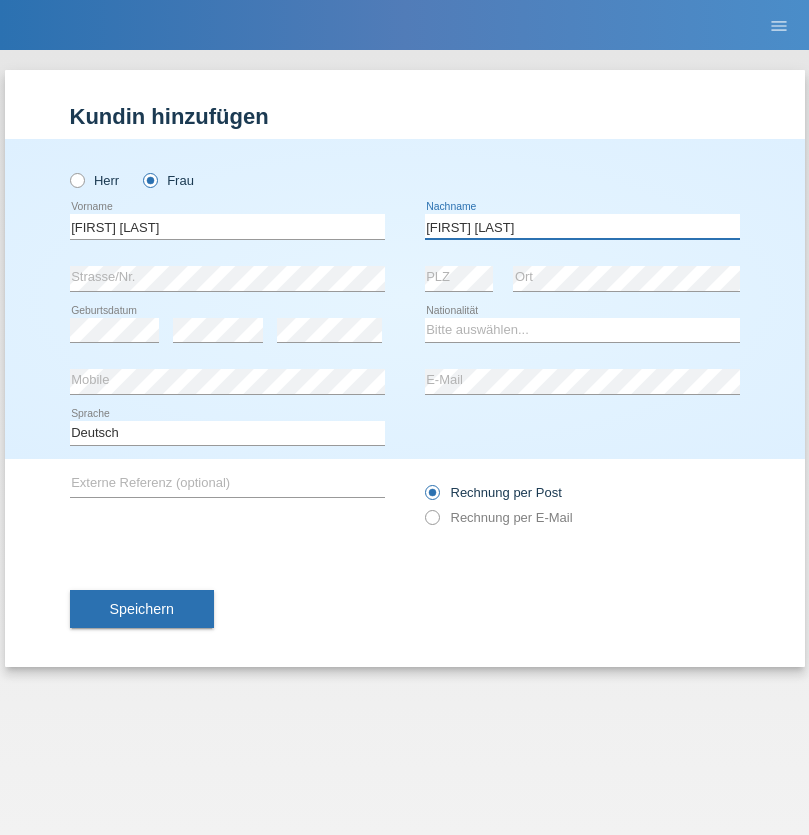 type on "Knusel Campillo" 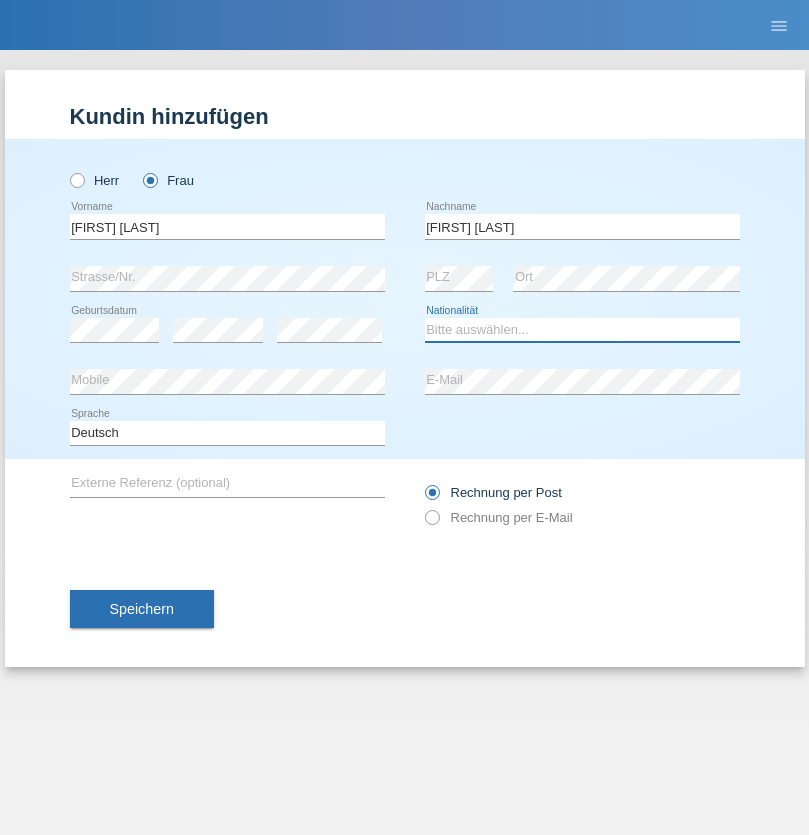 select on "CH" 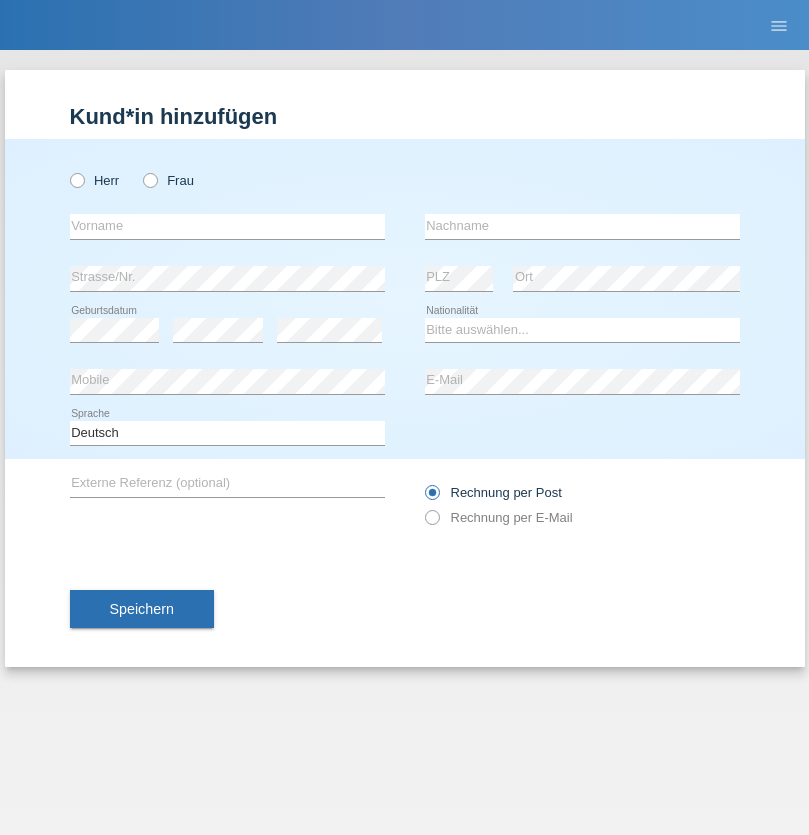 scroll, scrollTop: 0, scrollLeft: 0, axis: both 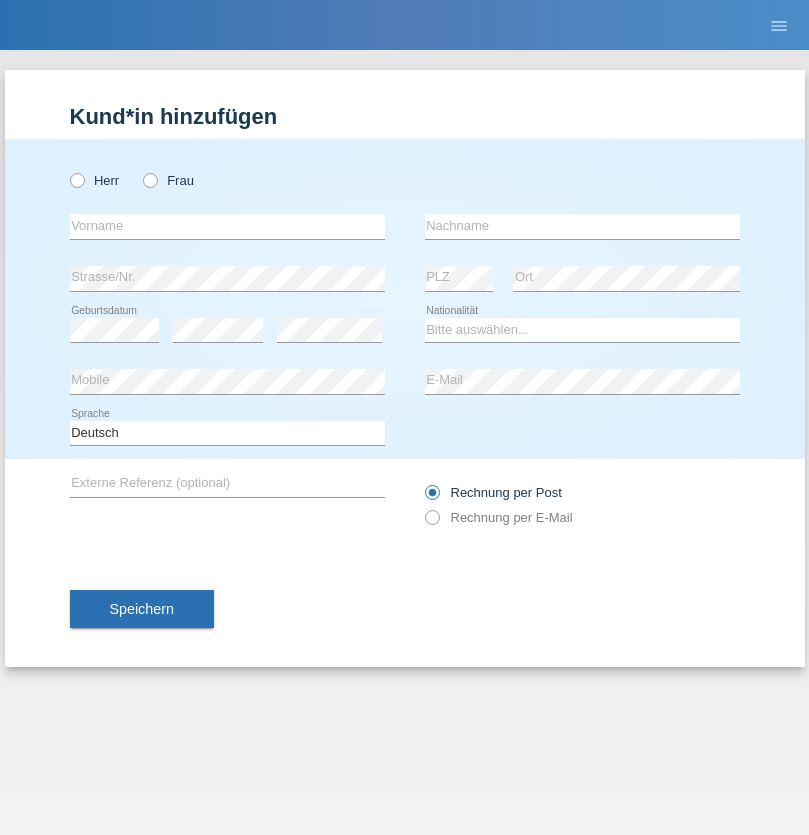radio on "true" 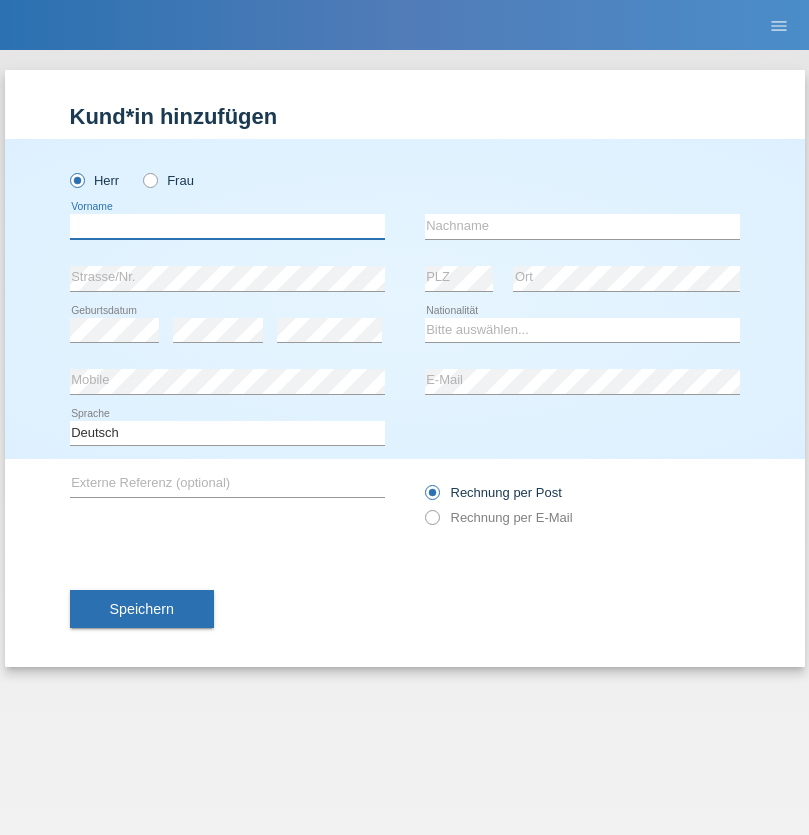 click at bounding box center (227, 226) 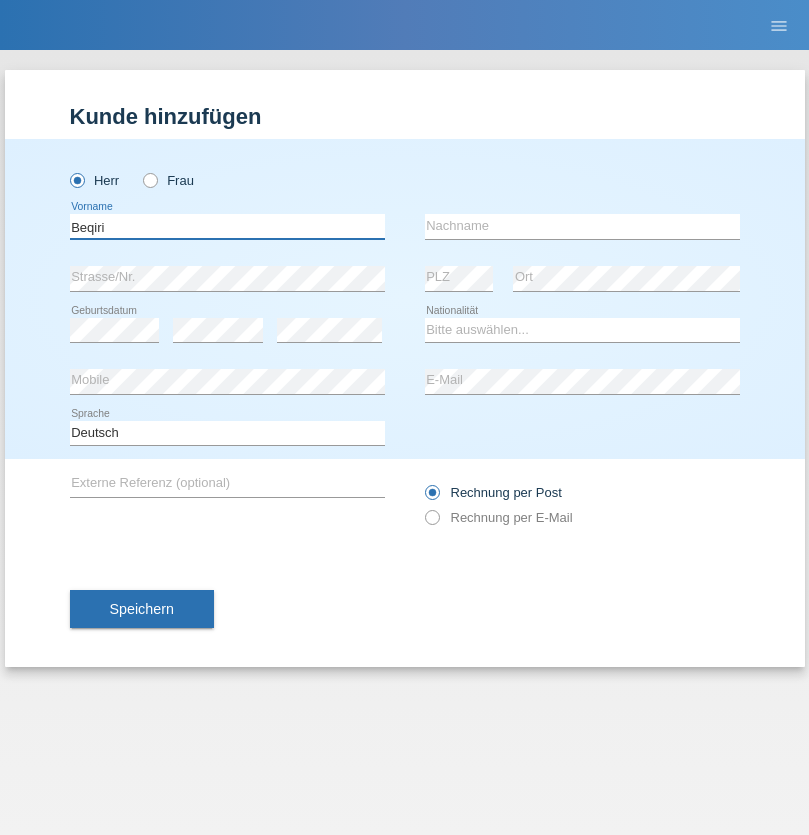 type on "Beqiri" 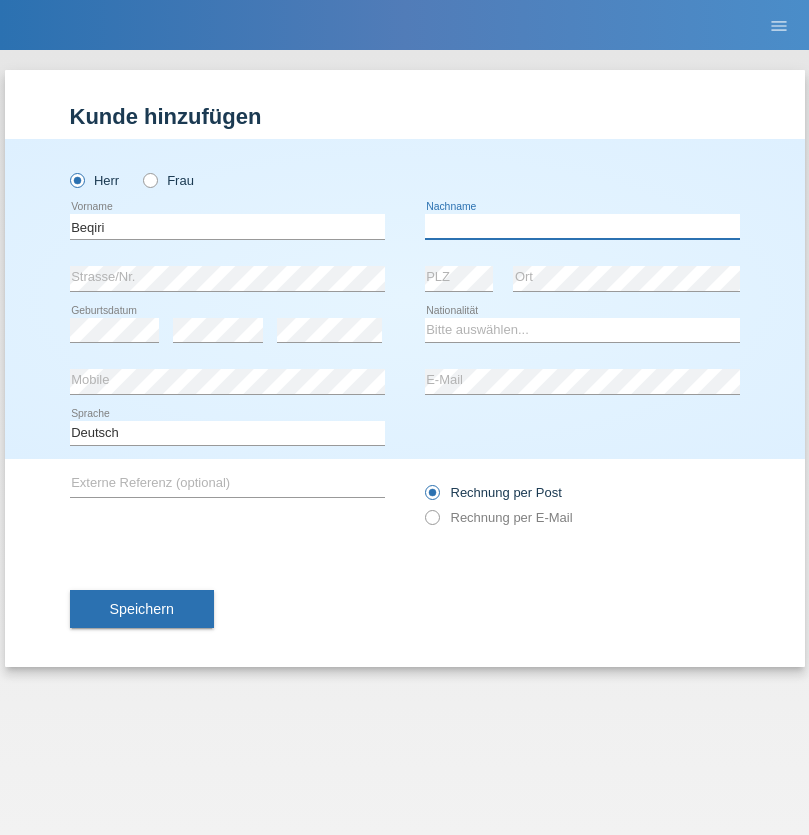 click at bounding box center [582, 226] 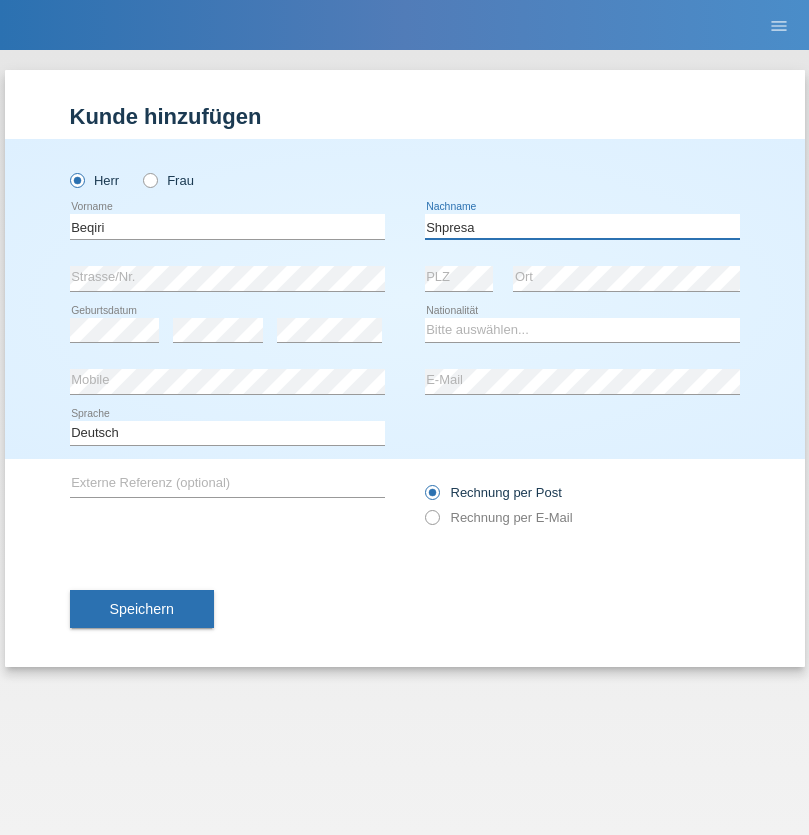 type on "Shpresa" 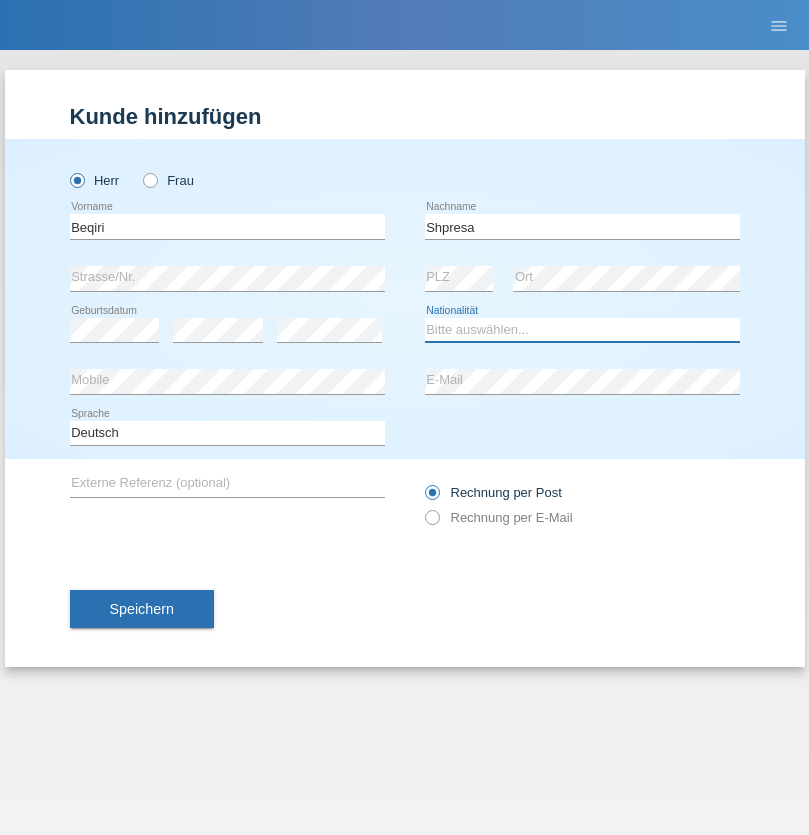 select on "XK" 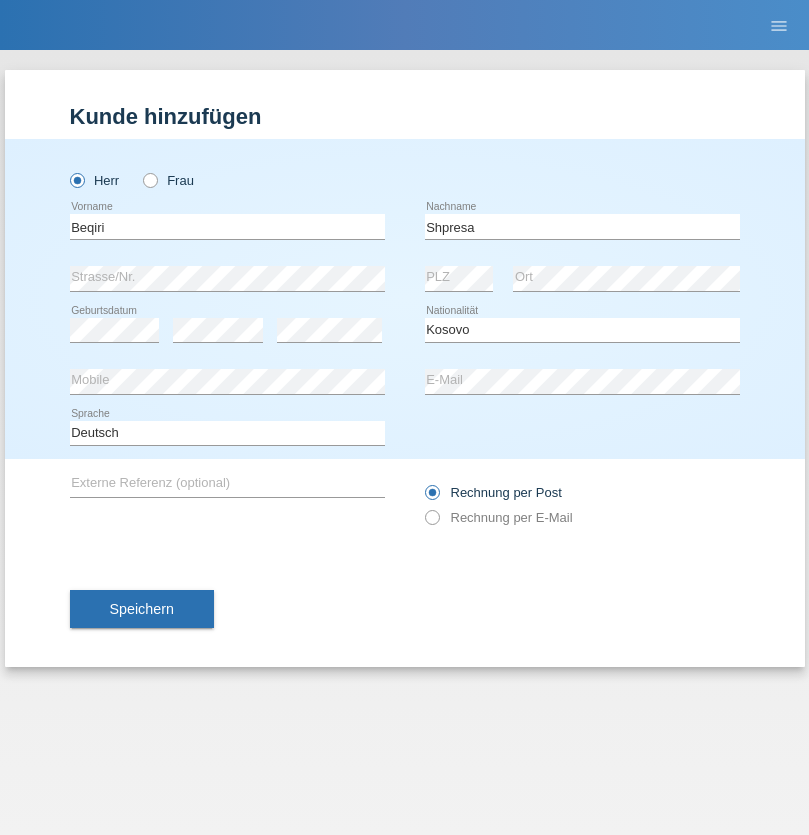 select on "C" 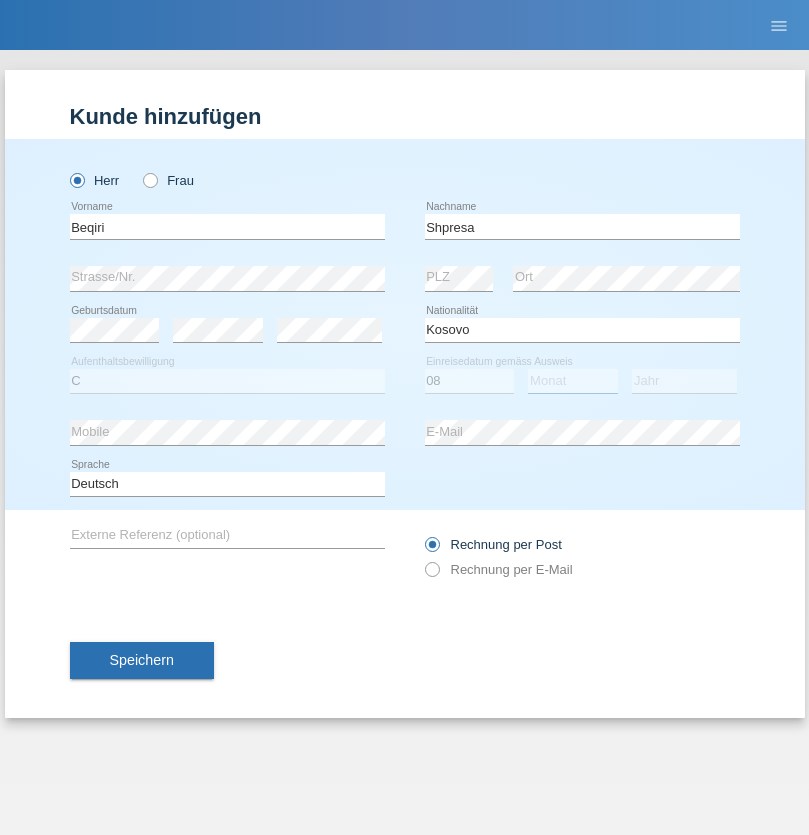 select on "02" 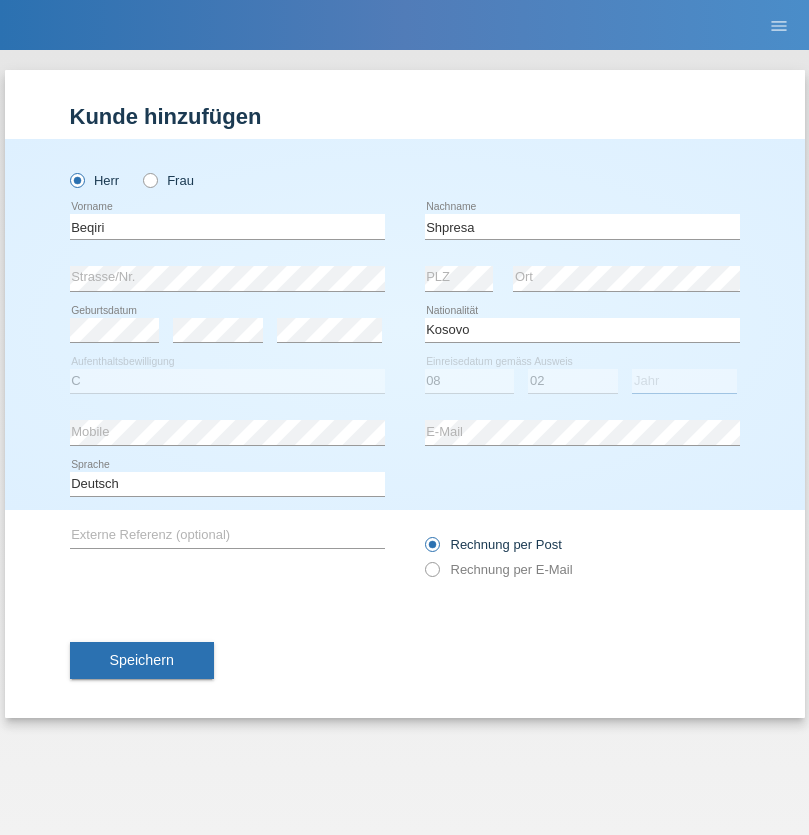 select on "1979" 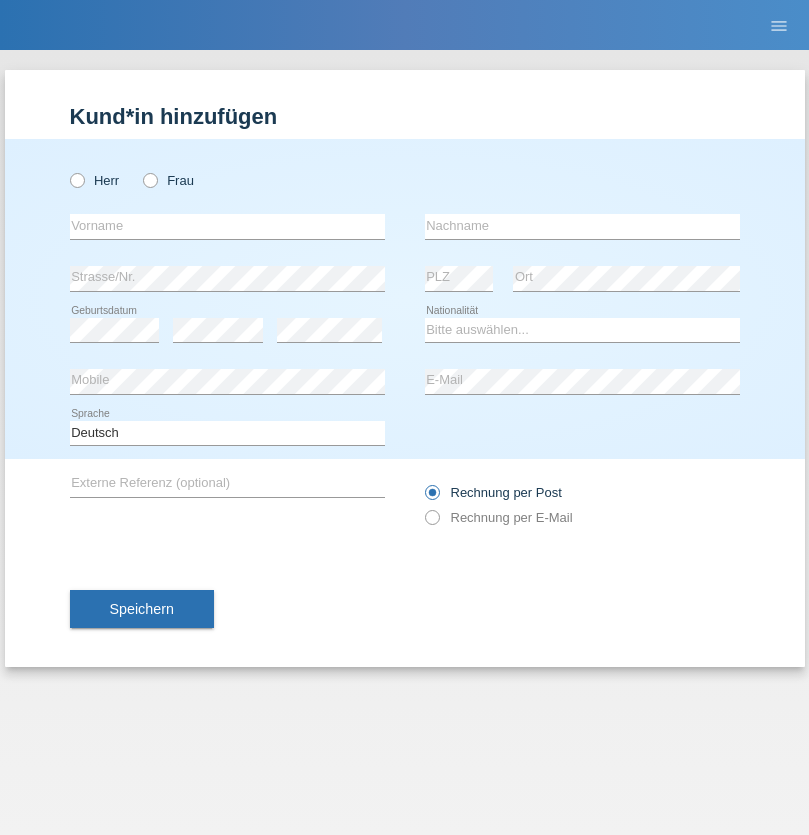 scroll, scrollTop: 0, scrollLeft: 0, axis: both 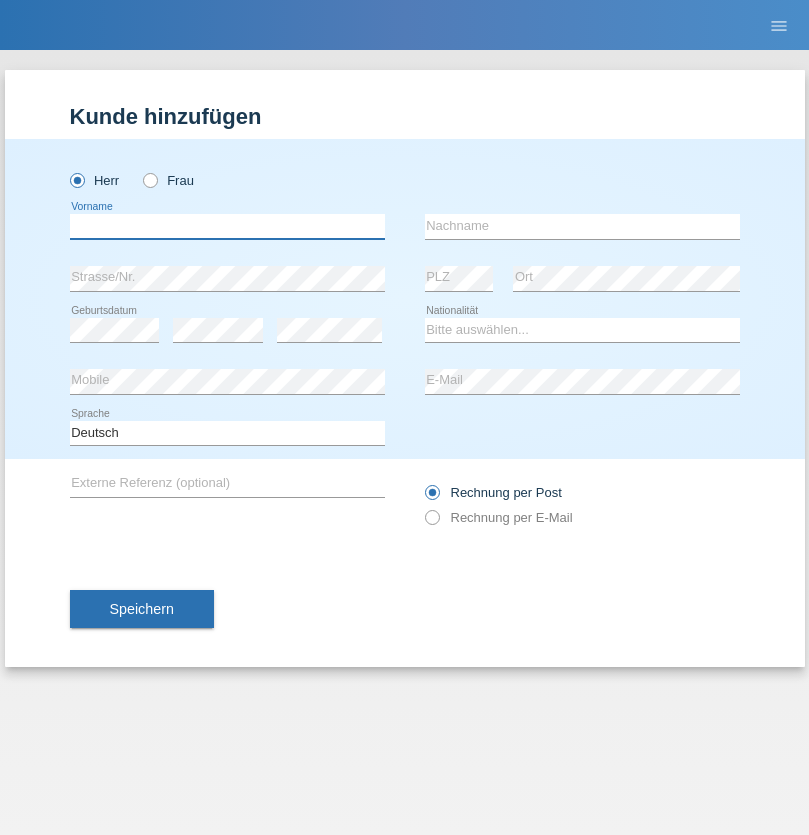 click at bounding box center [227, 226] 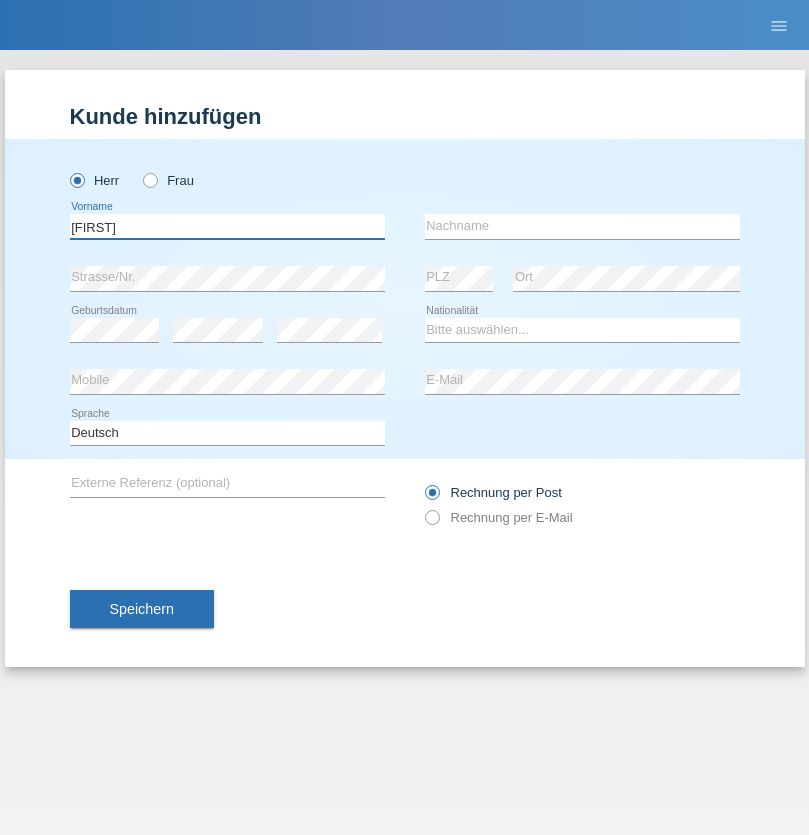 type on "[FIRST]" 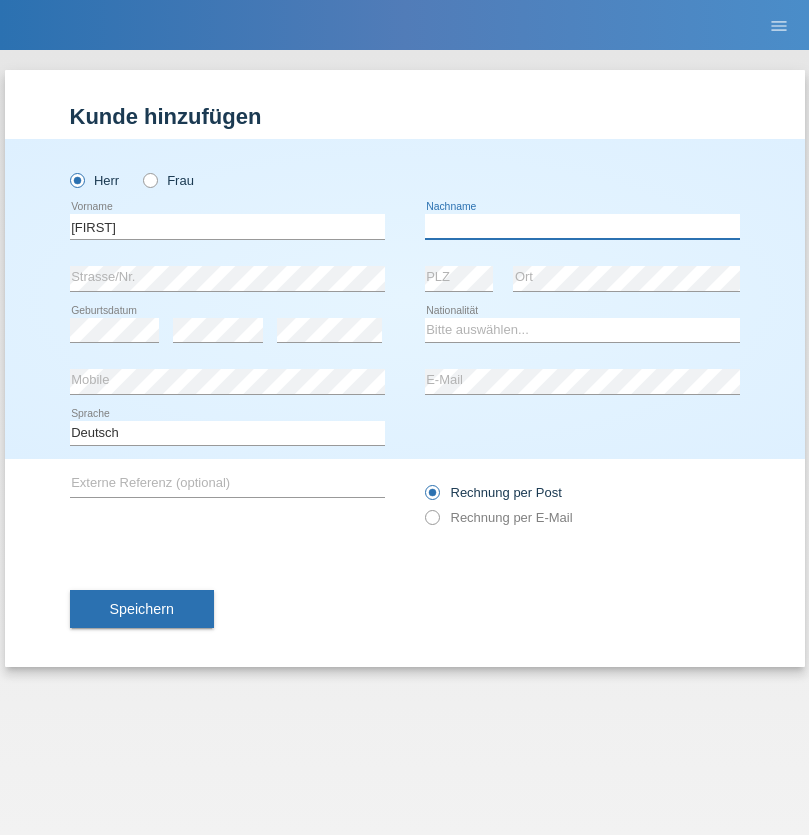 click at bounding box center [582, 226] 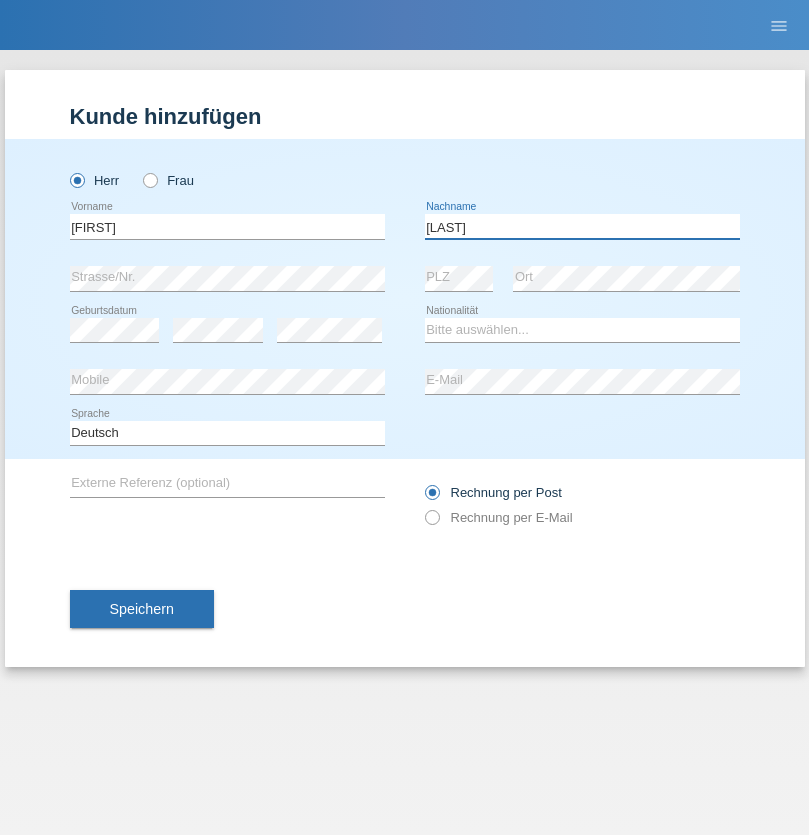 type on "[LAST]" 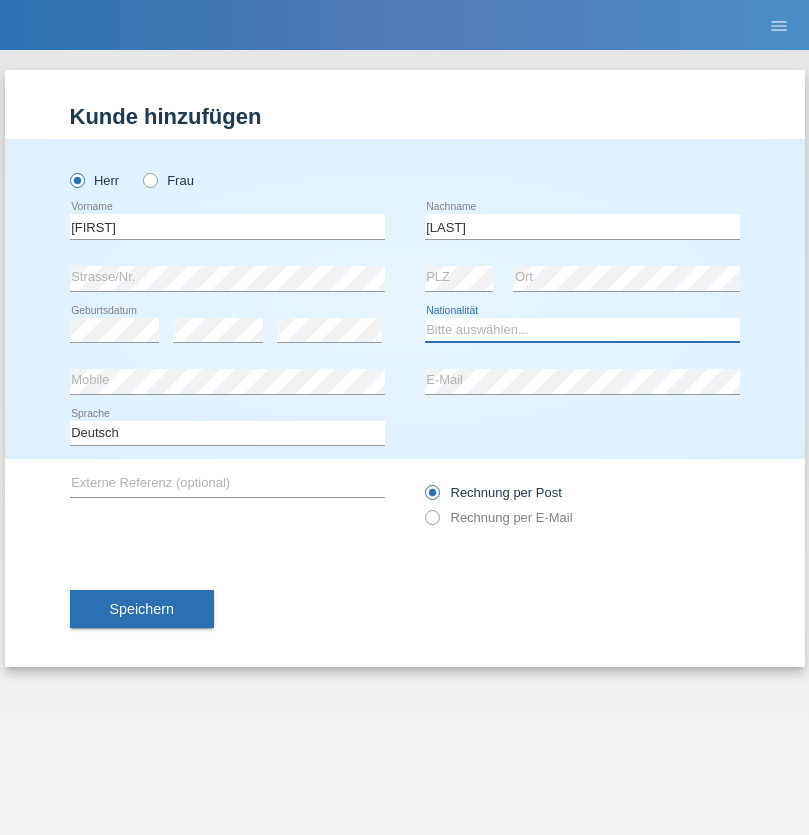 select on "CH" 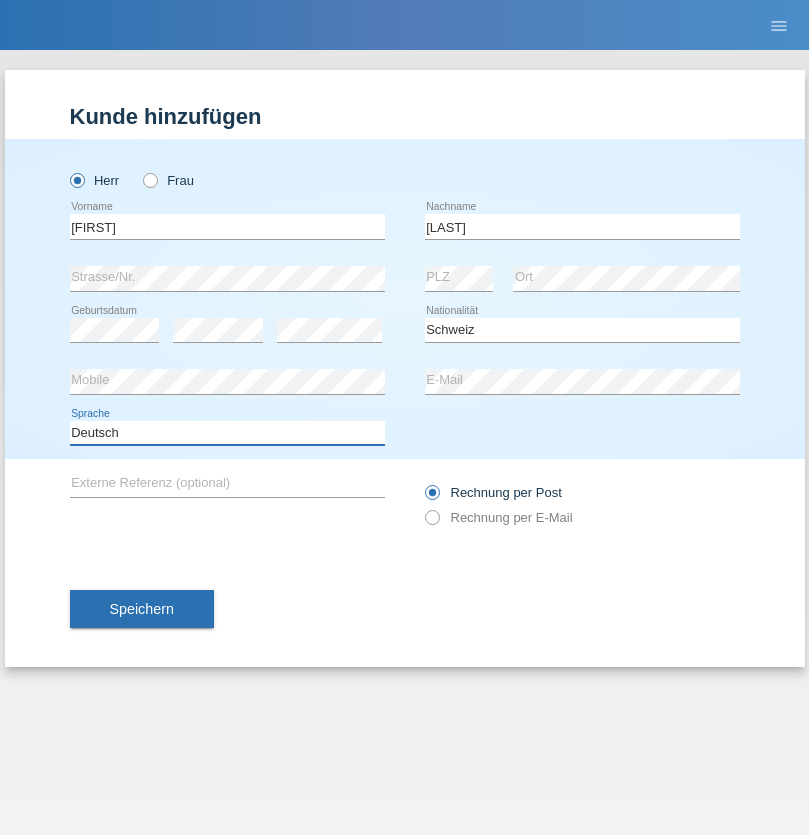 select on "en" 